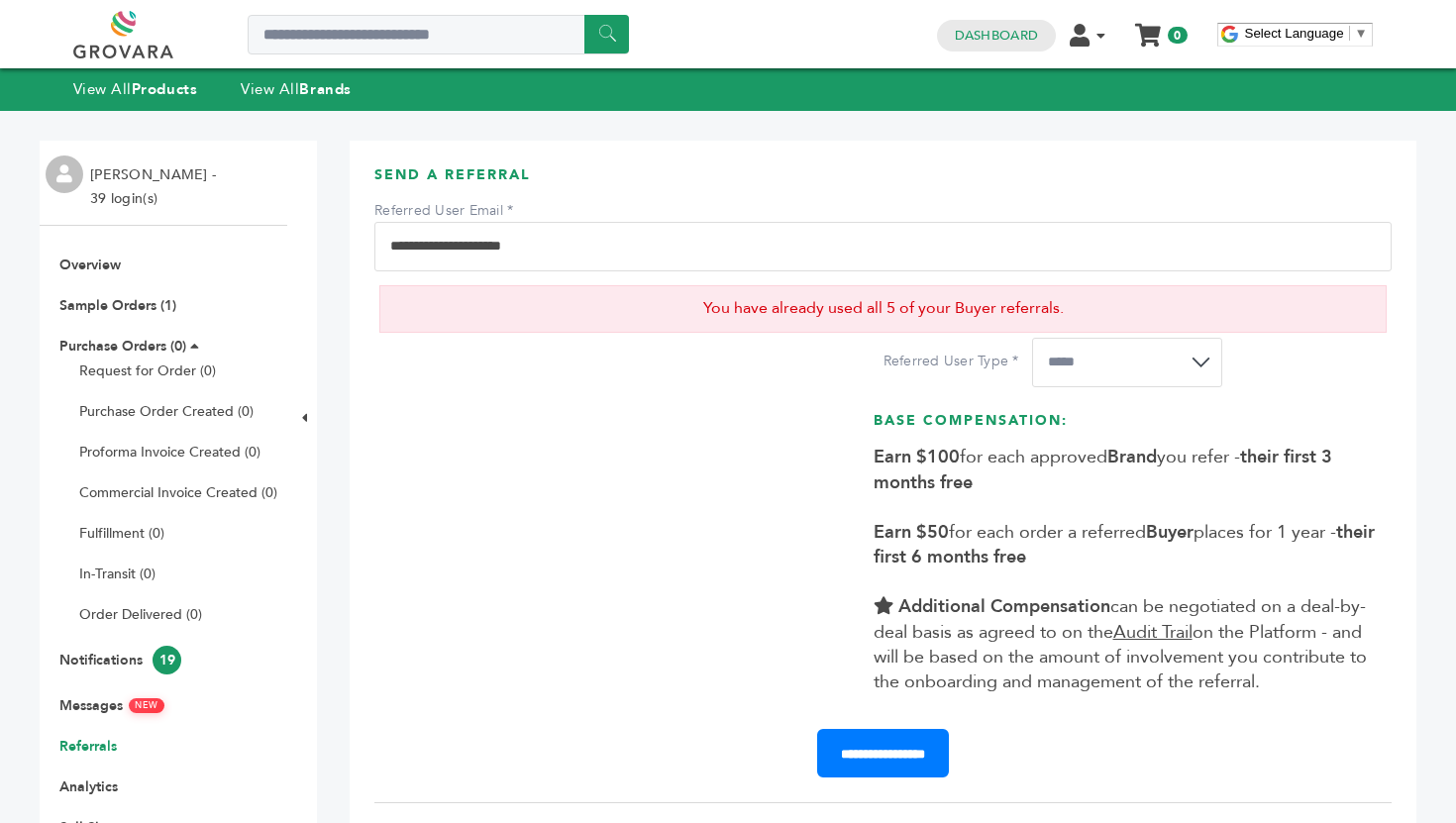 scroll, scrollTop: 428, scrollLeft: 0, axis: vertical 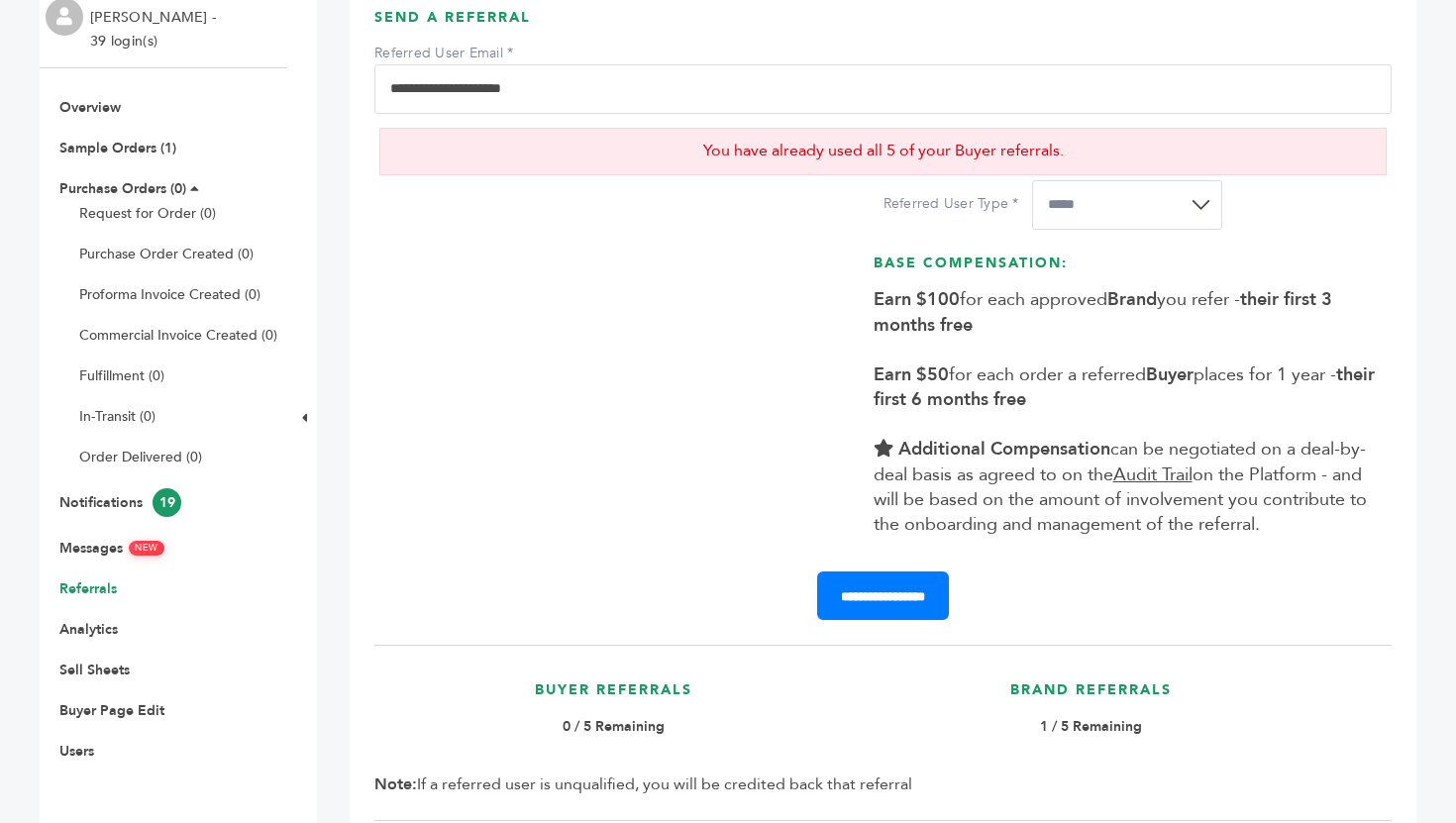 click on "**********" at bounding box center [883, 89] 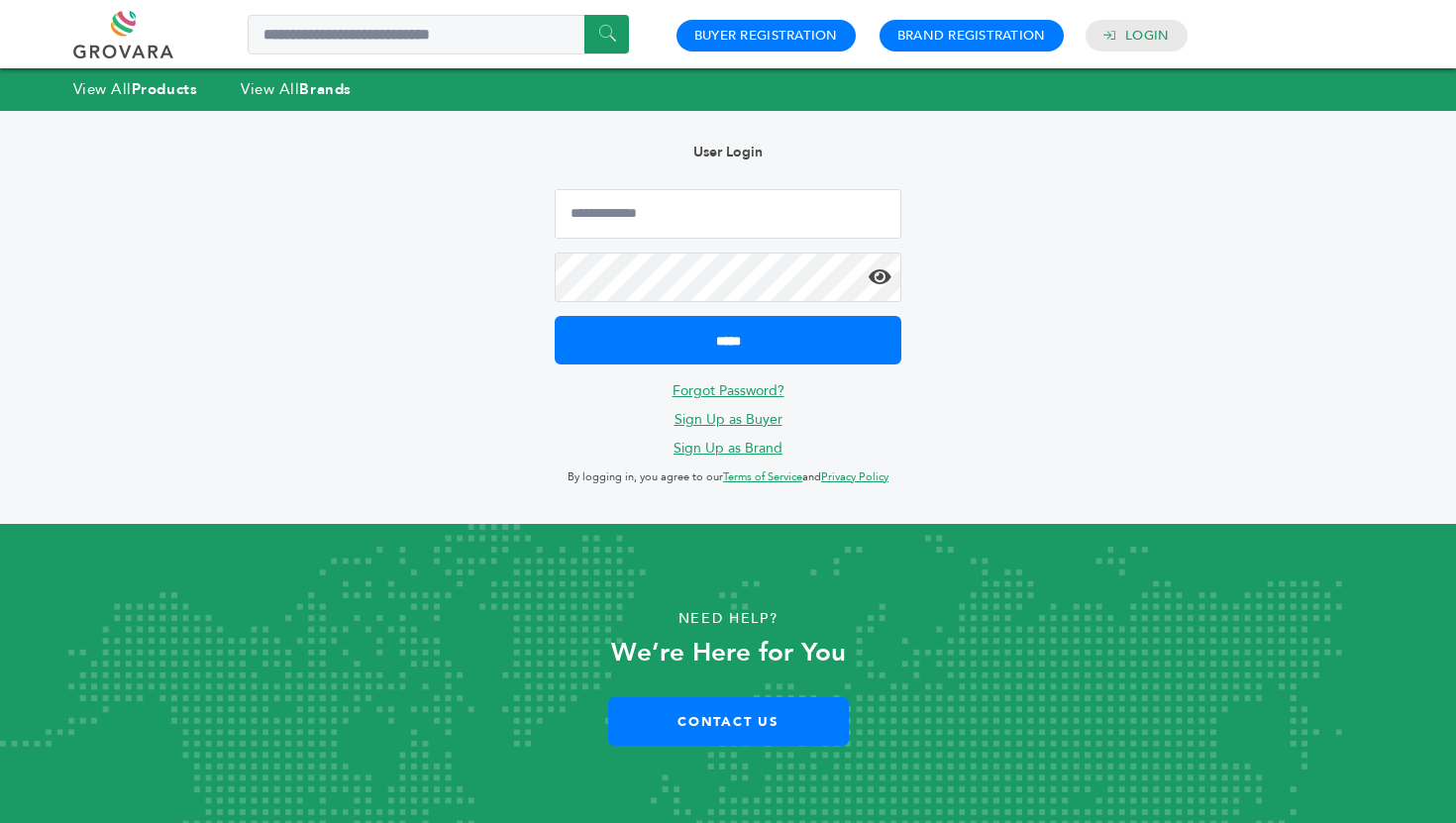 scroll, scrollTop: 0, scrollLeft: 0, axis: both 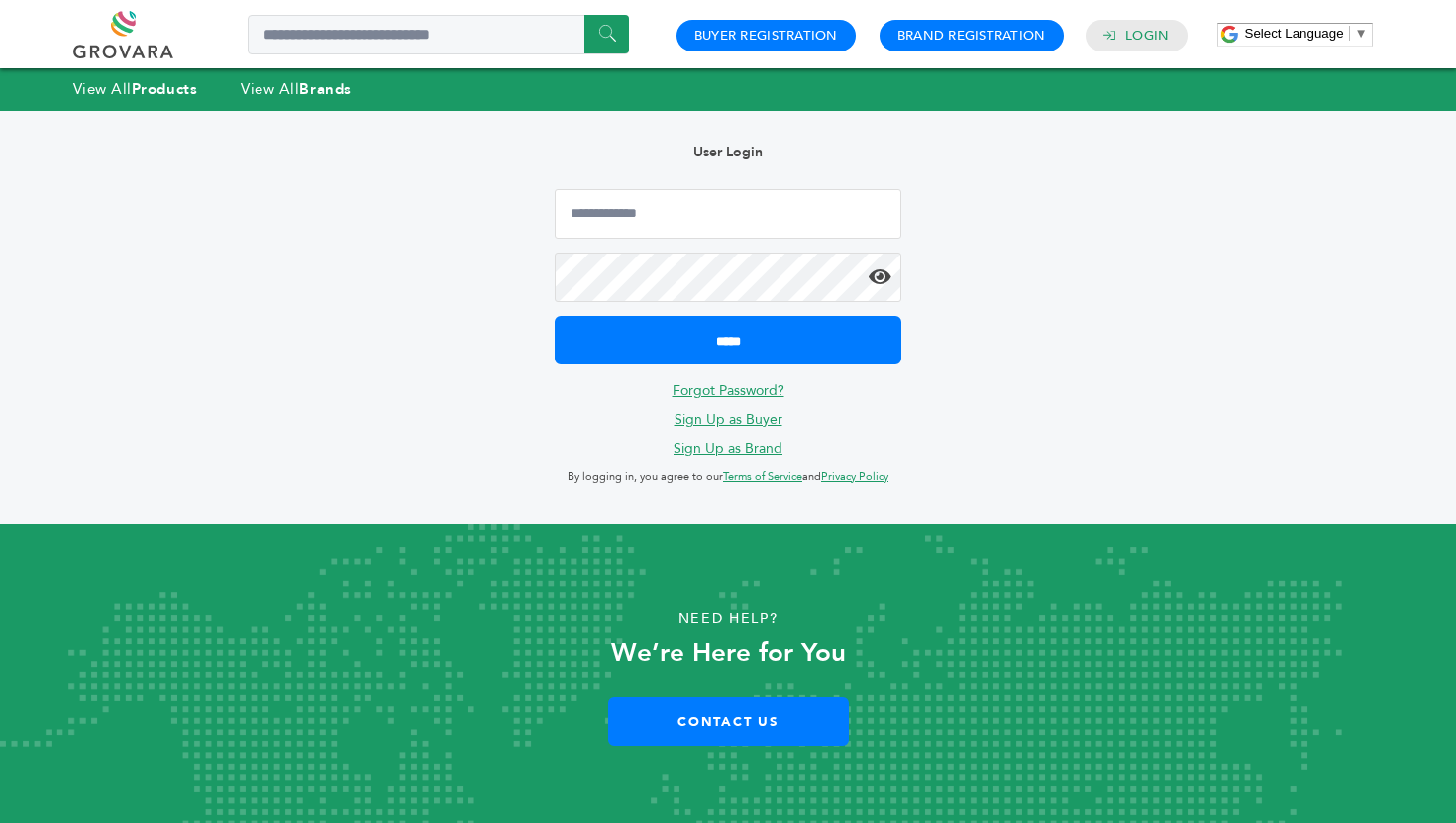 click on "*****" at bounding box center [728, 276] 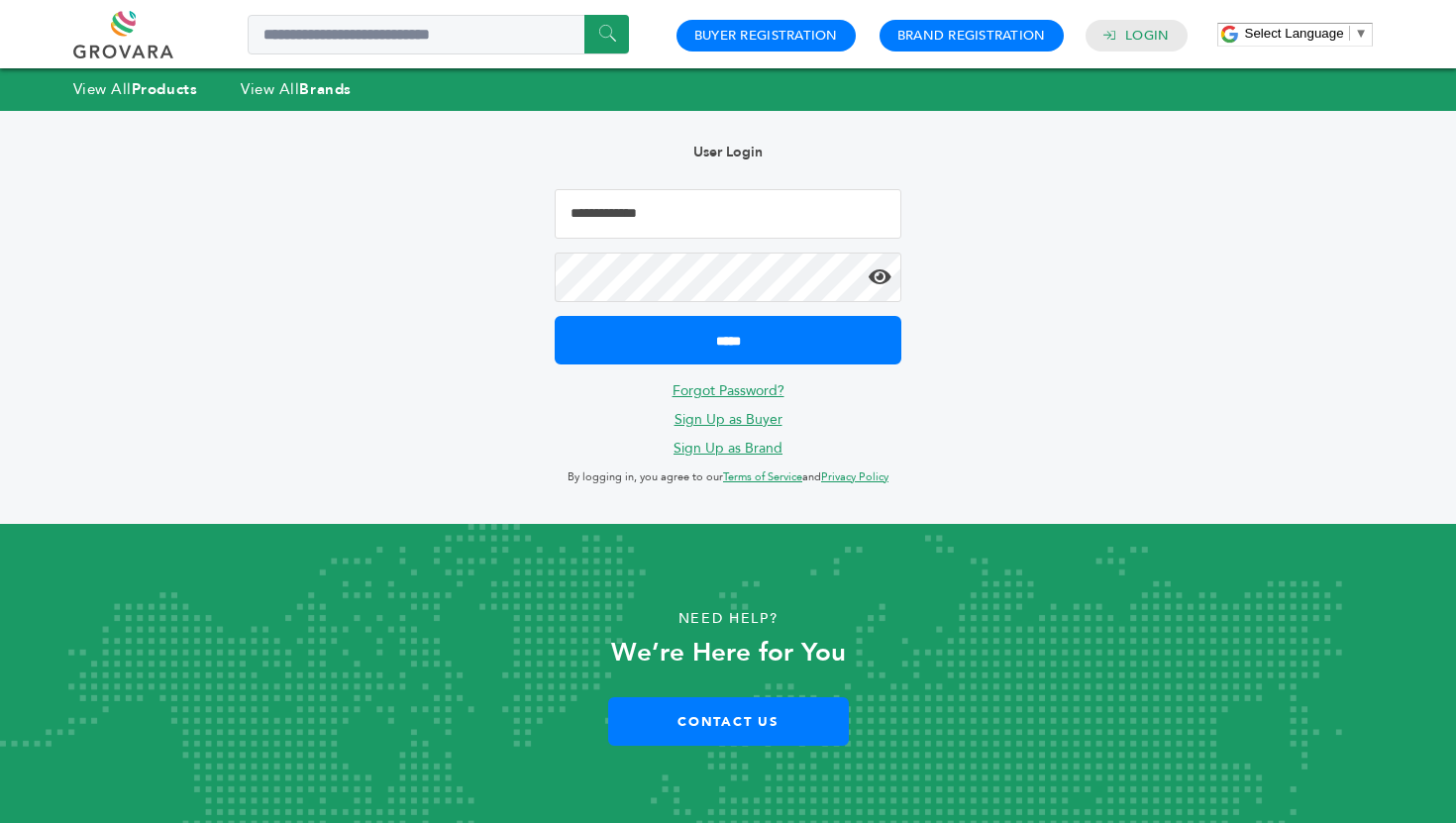 click at bounding box center [728, 214] 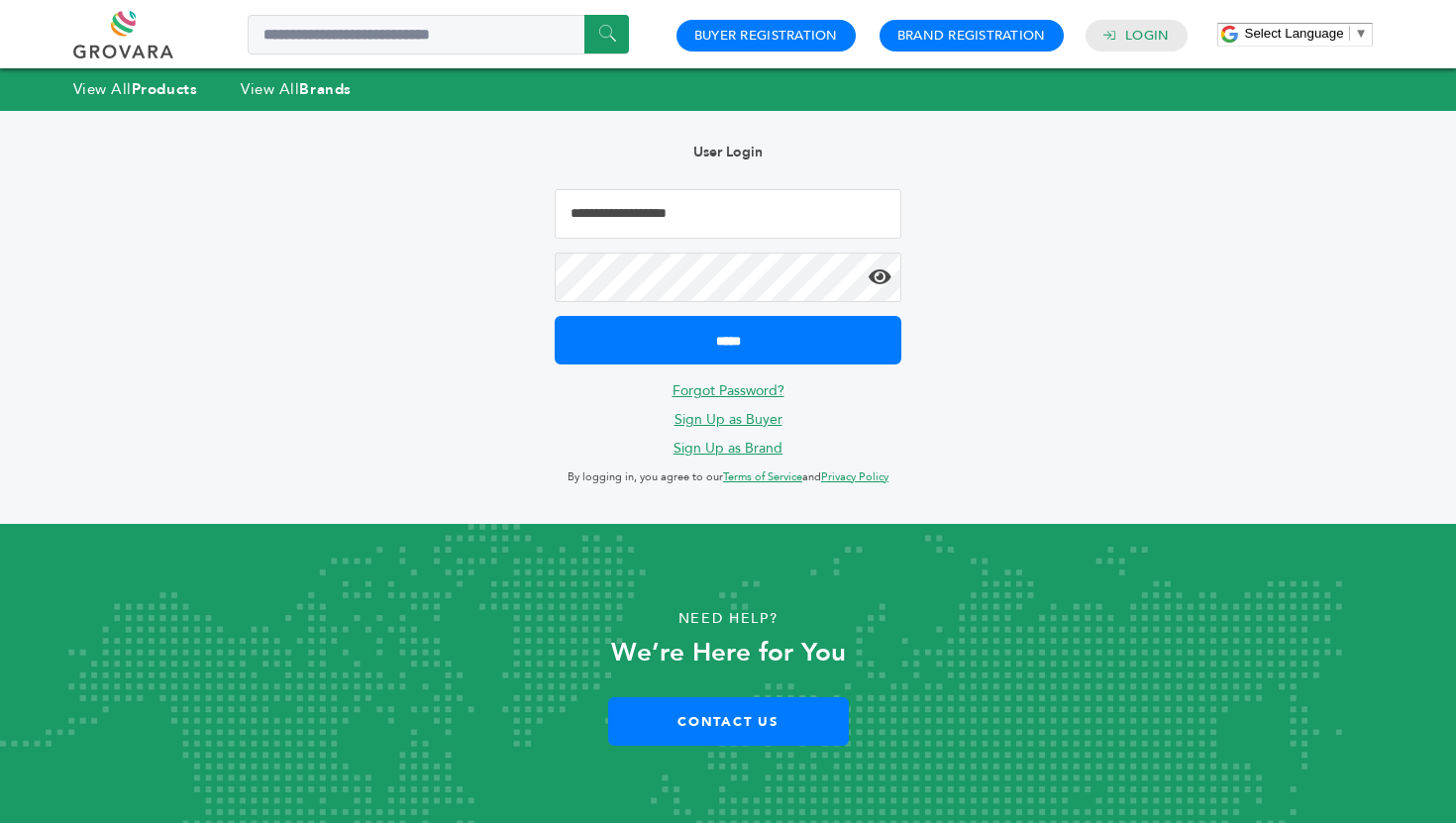 click on "**********" at bounding box center (728, 317) 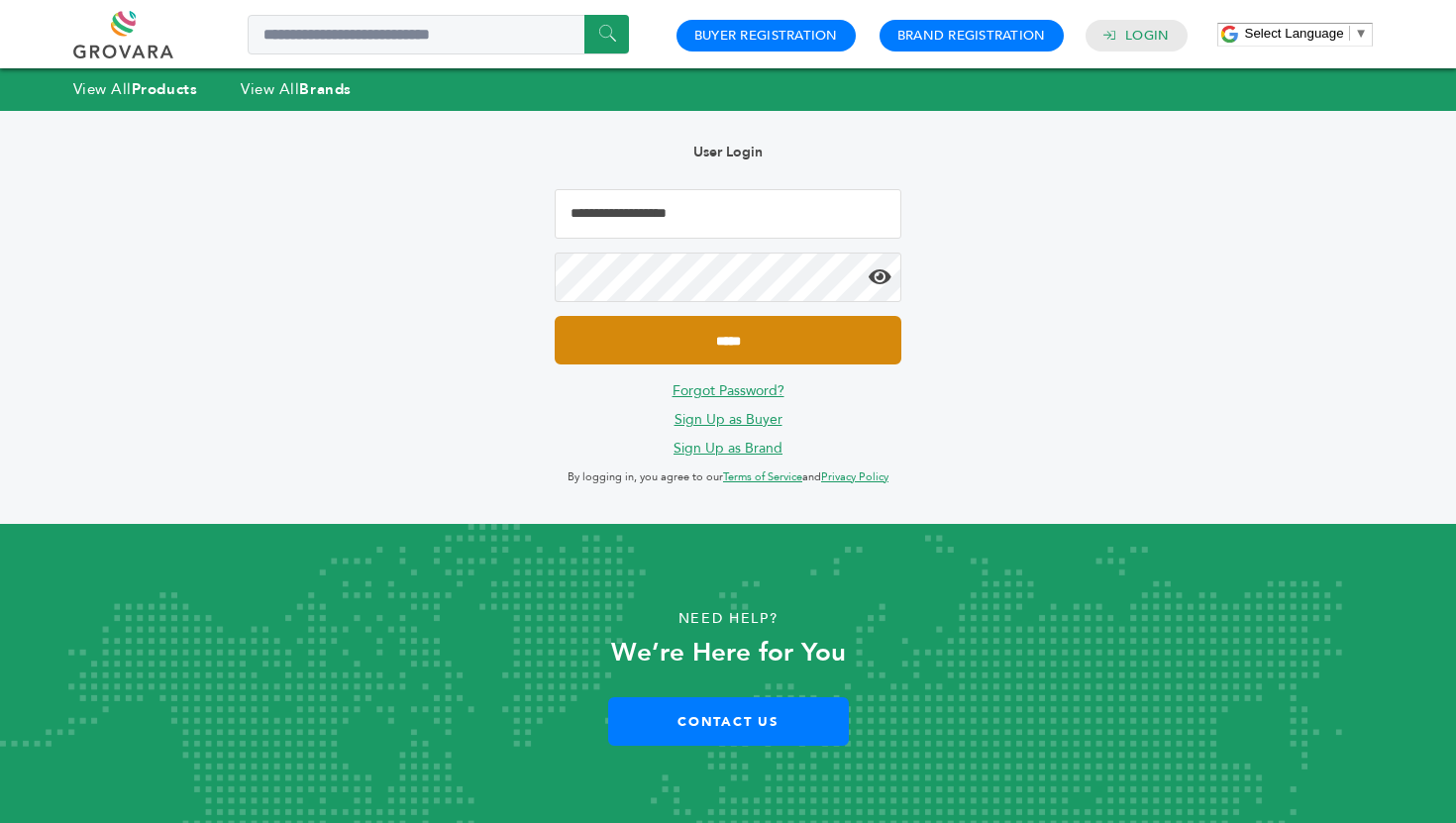 click on "*****" at bounding box center [728, 340] 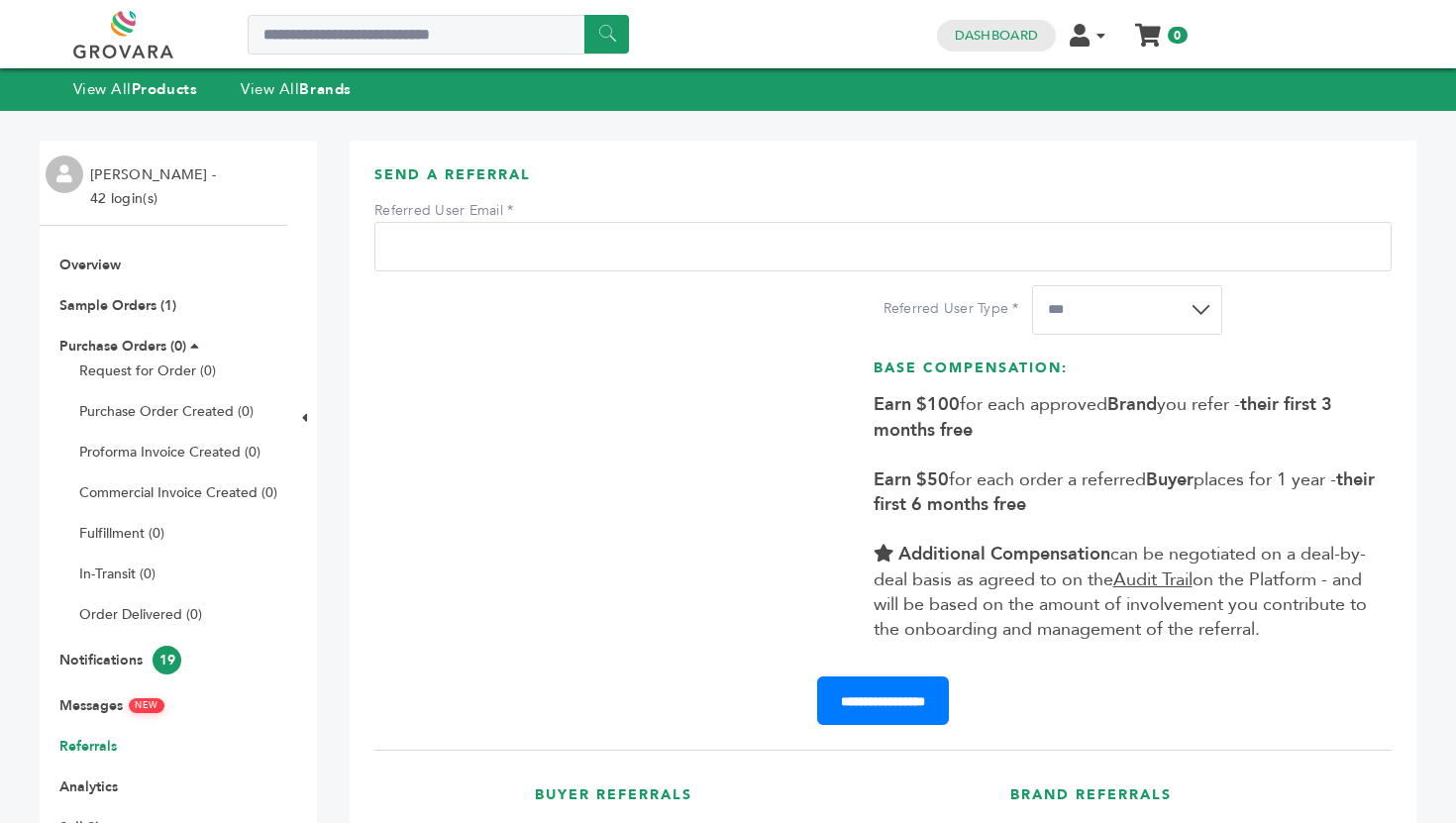 scroll, scrollTop: 0, scrollLeft: 0, axis: both 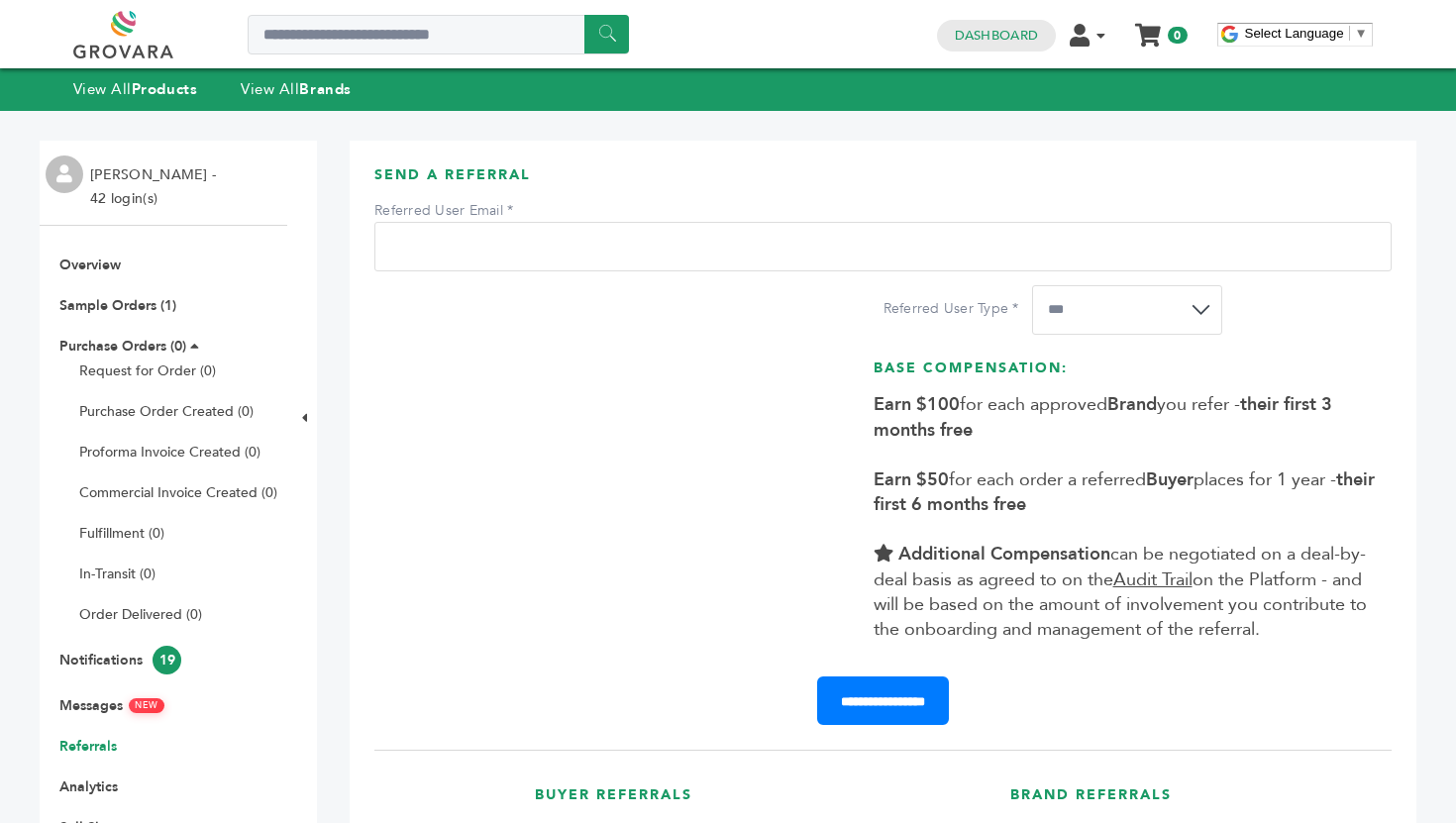 click on "Referred User Email" at bounding box center [883, 247] 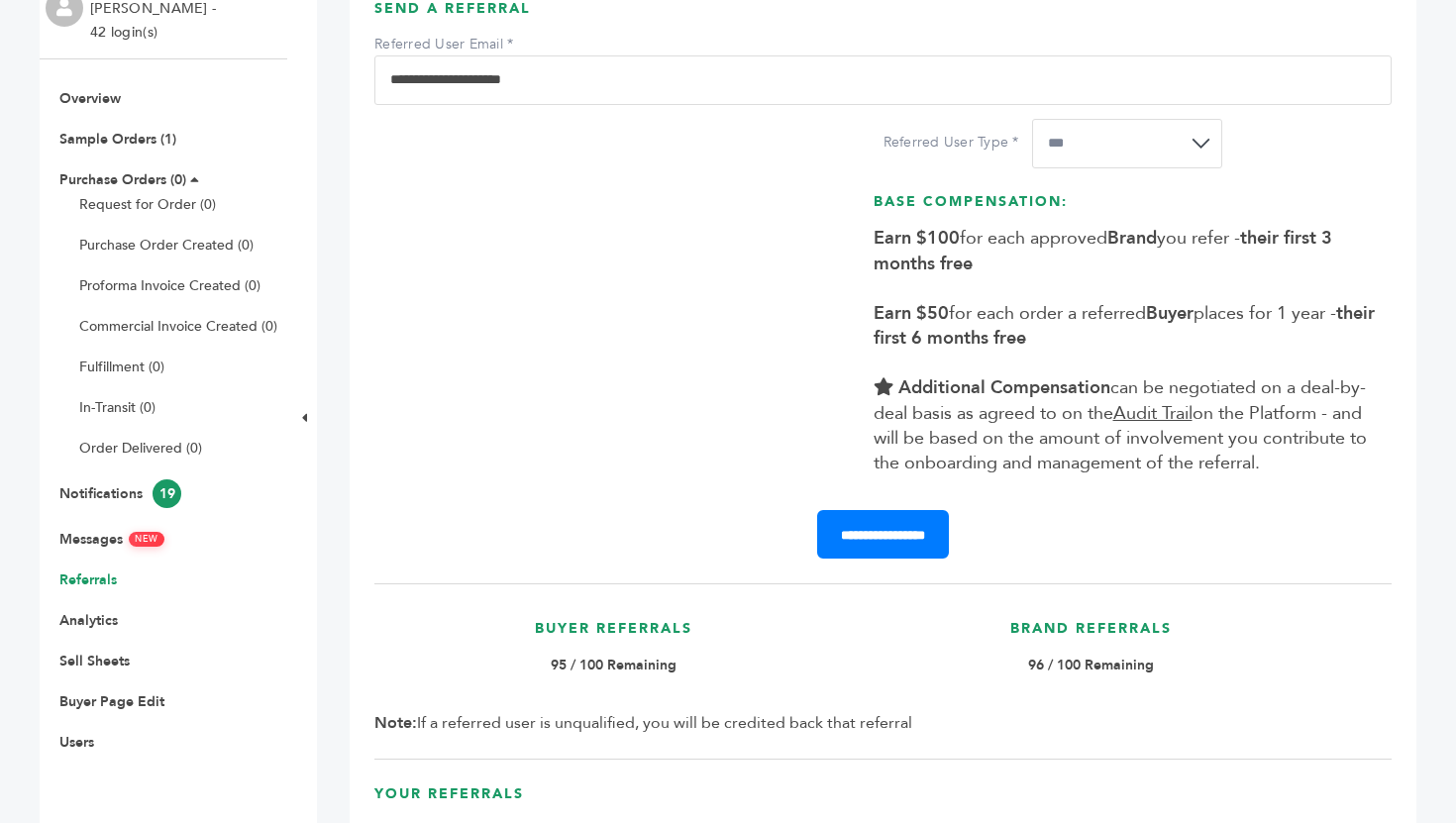 scroll, scrollTop: 168, scrollLeft: 0, axis: vertical 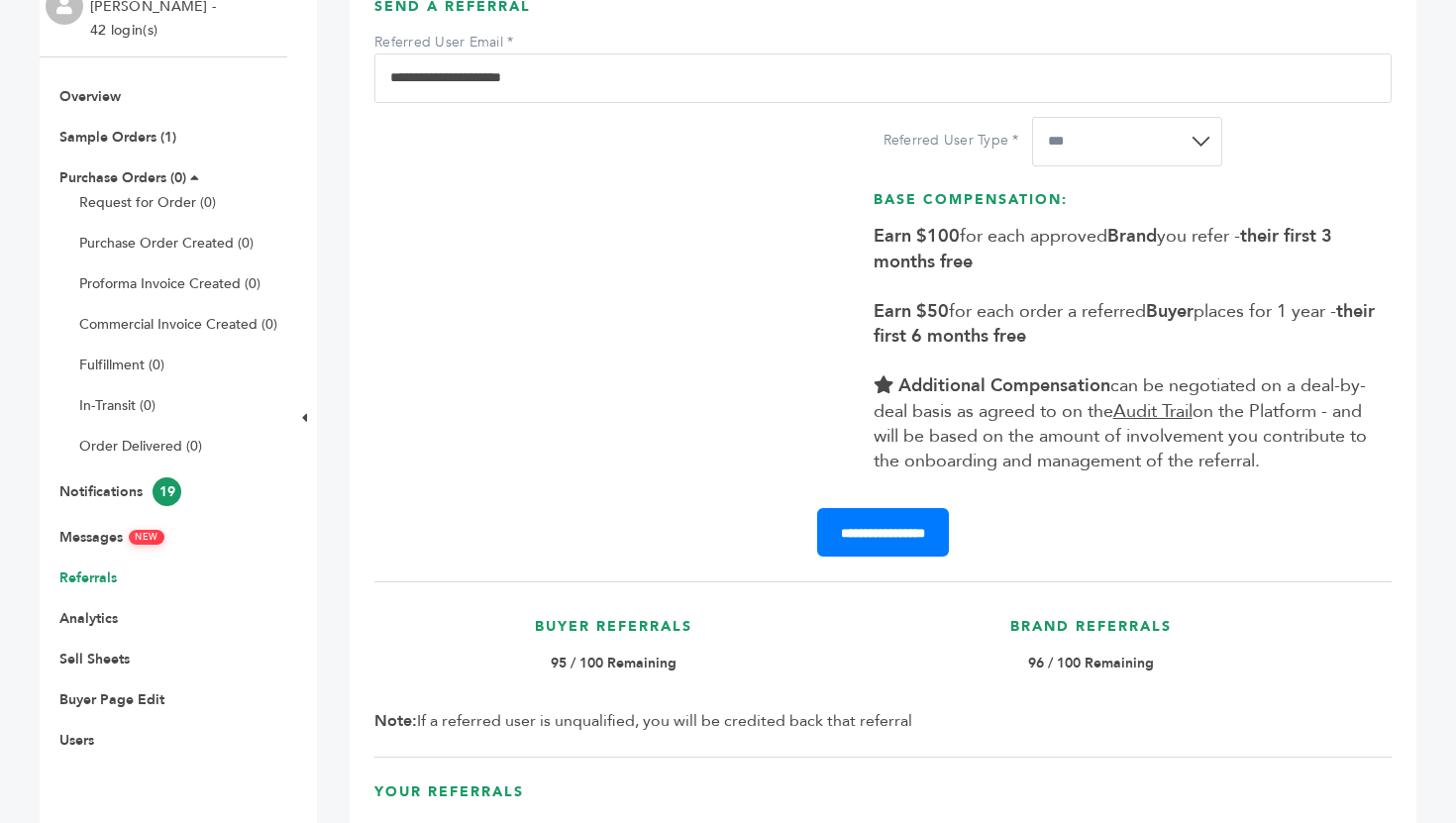 type on "**********" 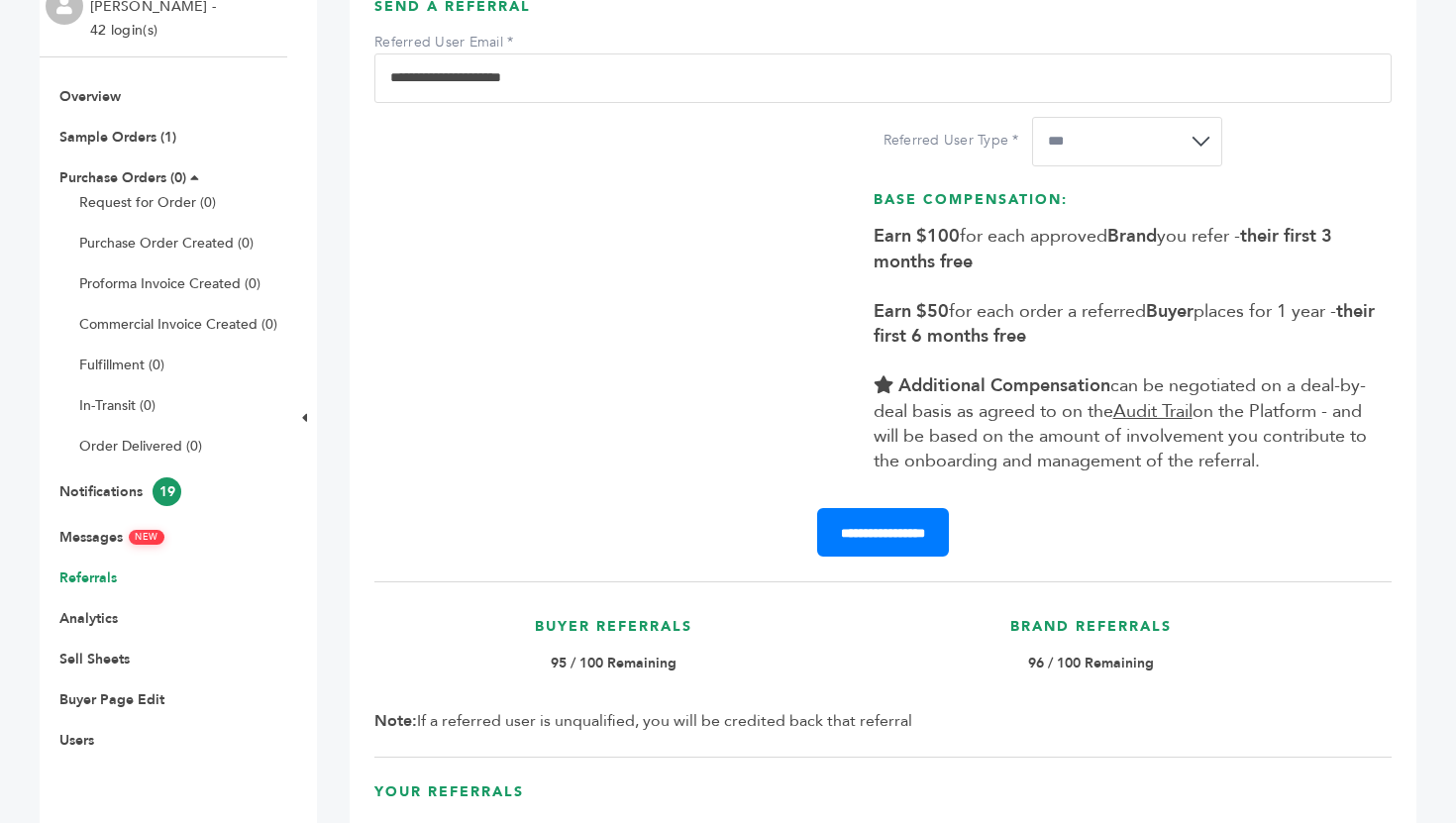 click on "**********" at bounding box center (1127, 142) 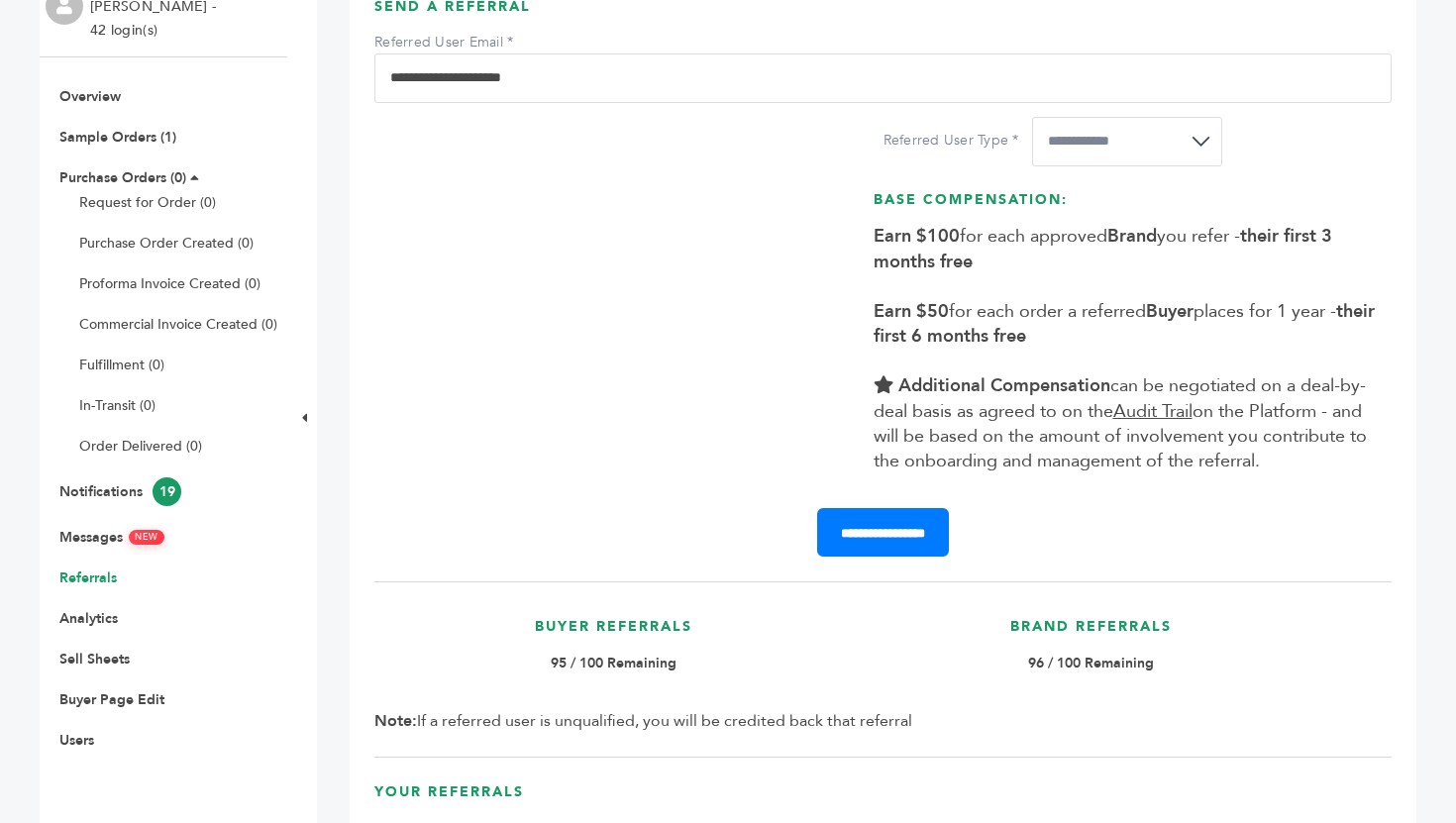 scroll, scrollTop: 302, scrollLeft: 0, axis: vertical 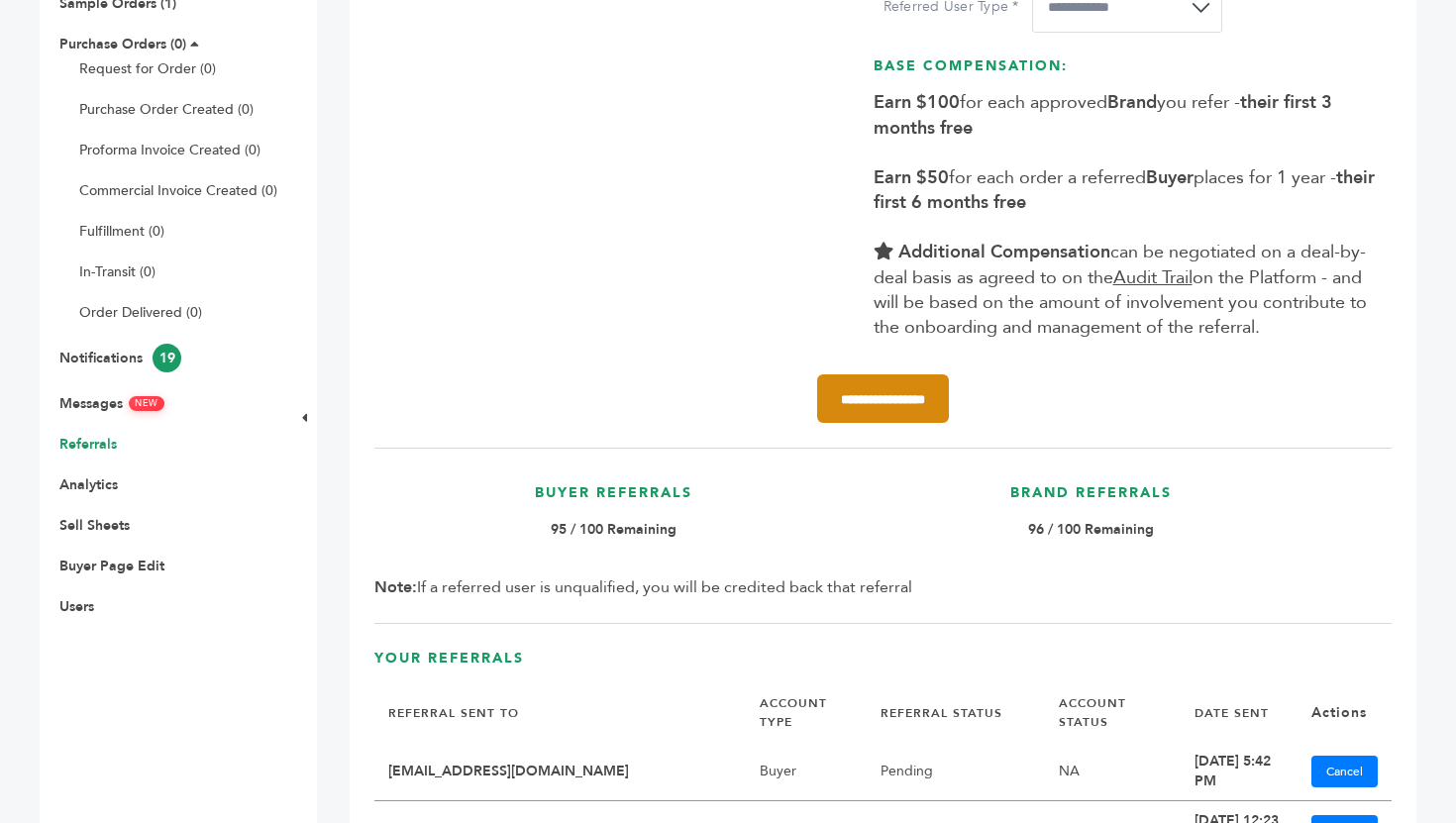 click on "**********" at bounding box center [883, 398] 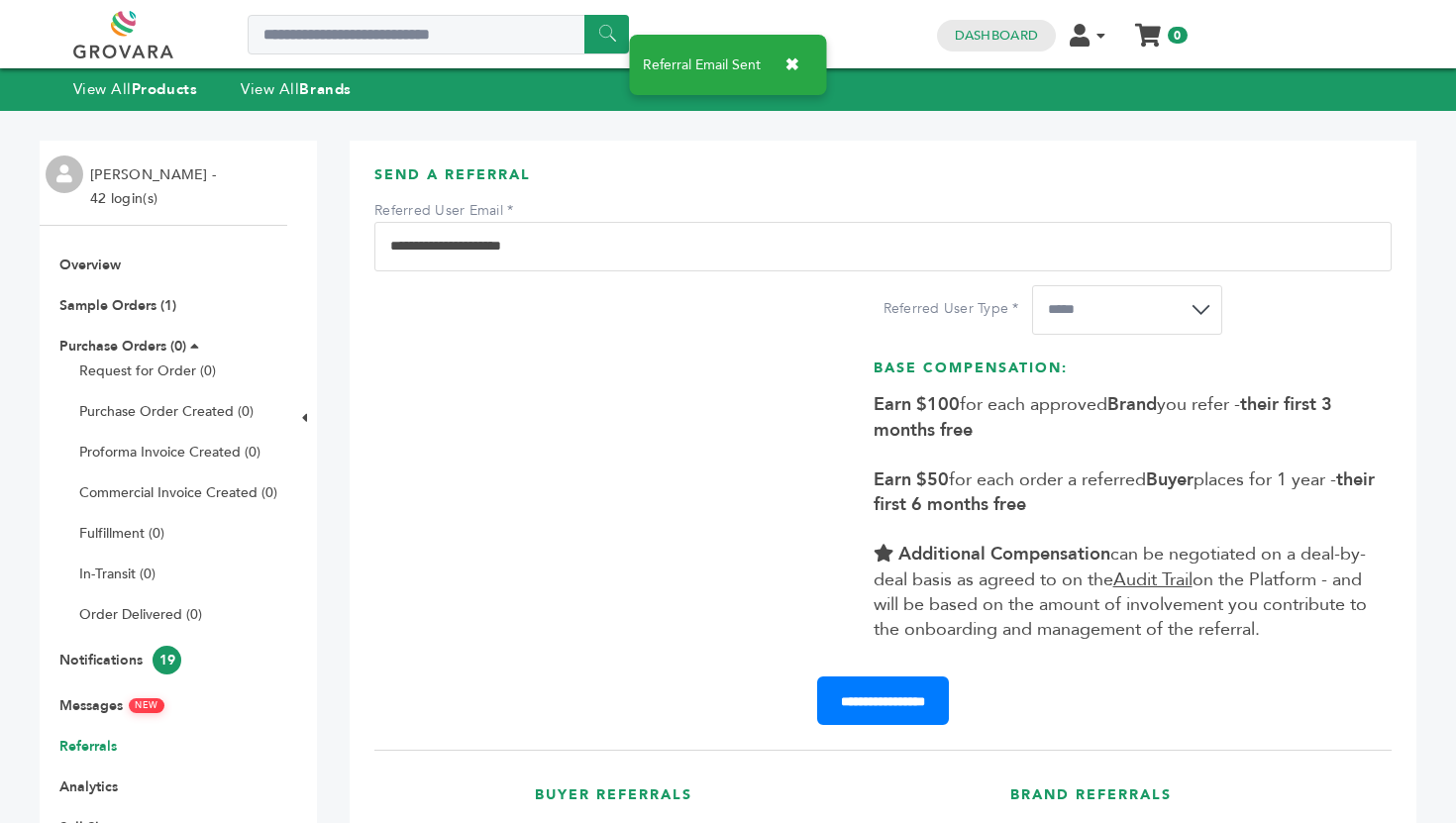 scroll, scrollTop: 0, scrollLeft: 0, axis: both 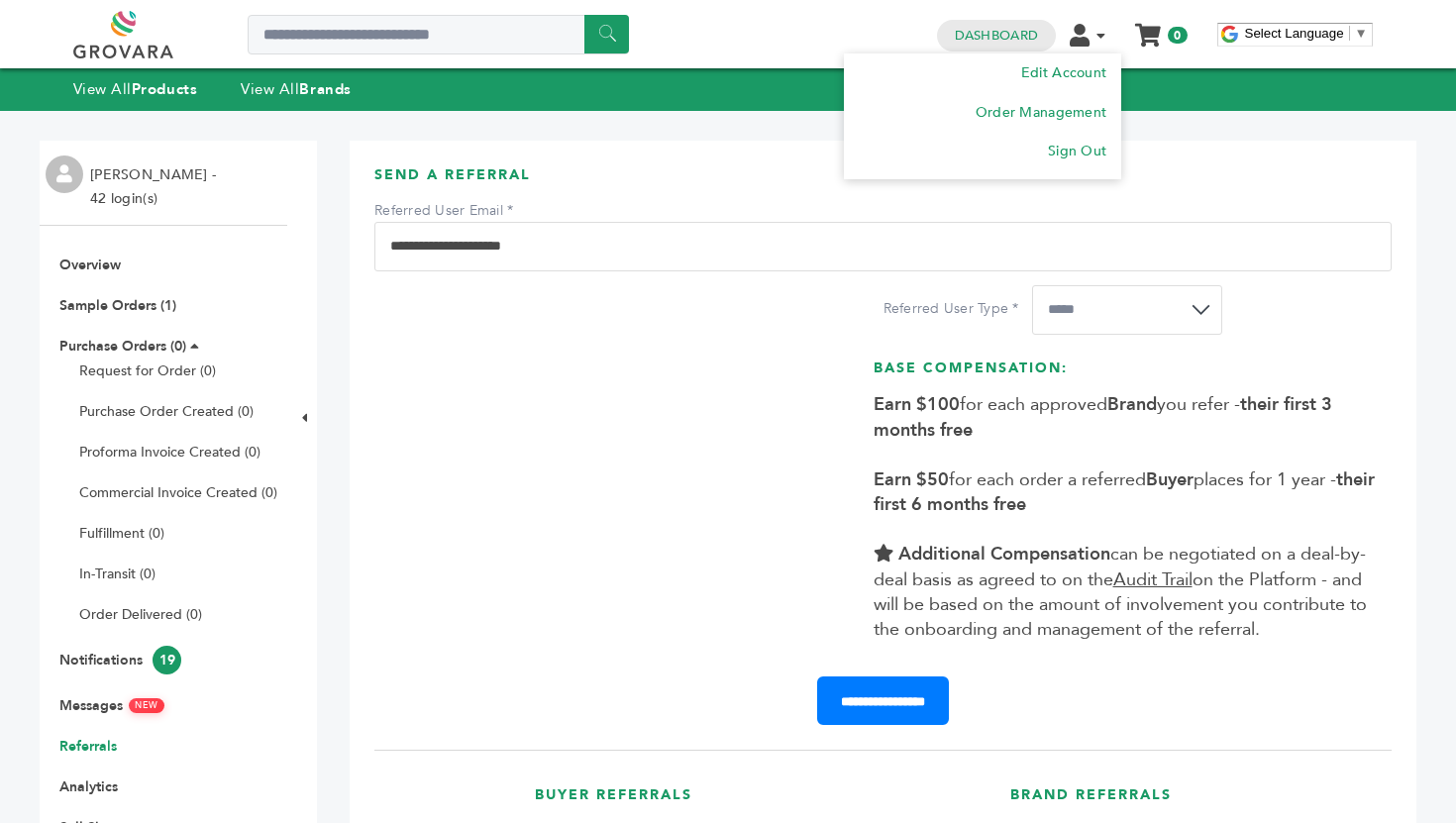 click on "Edit Account
Order Management
Sign Out" at bounding box center [1095, 34] 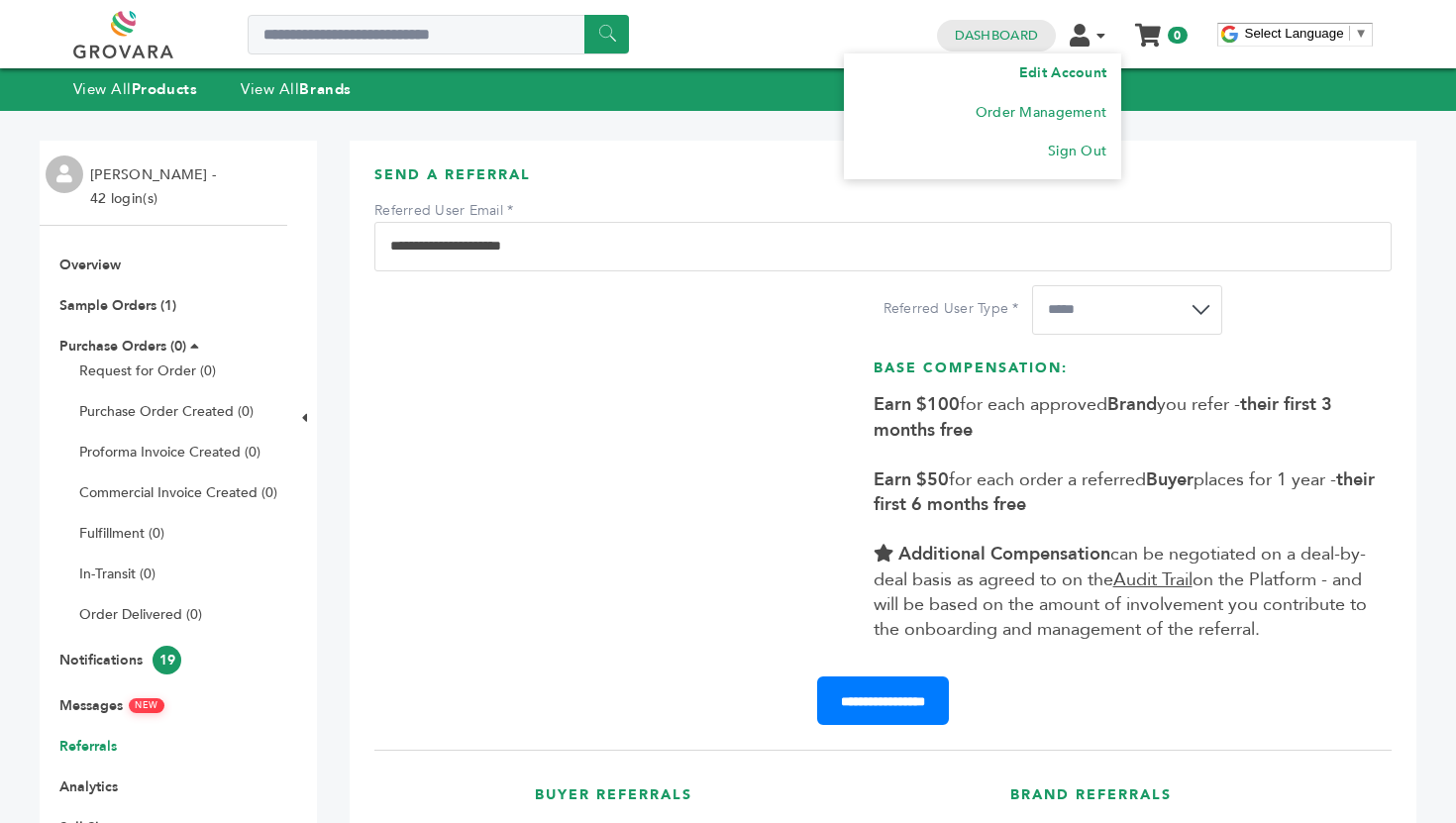 click on "Edit Account" at bounding box center [983, 73] 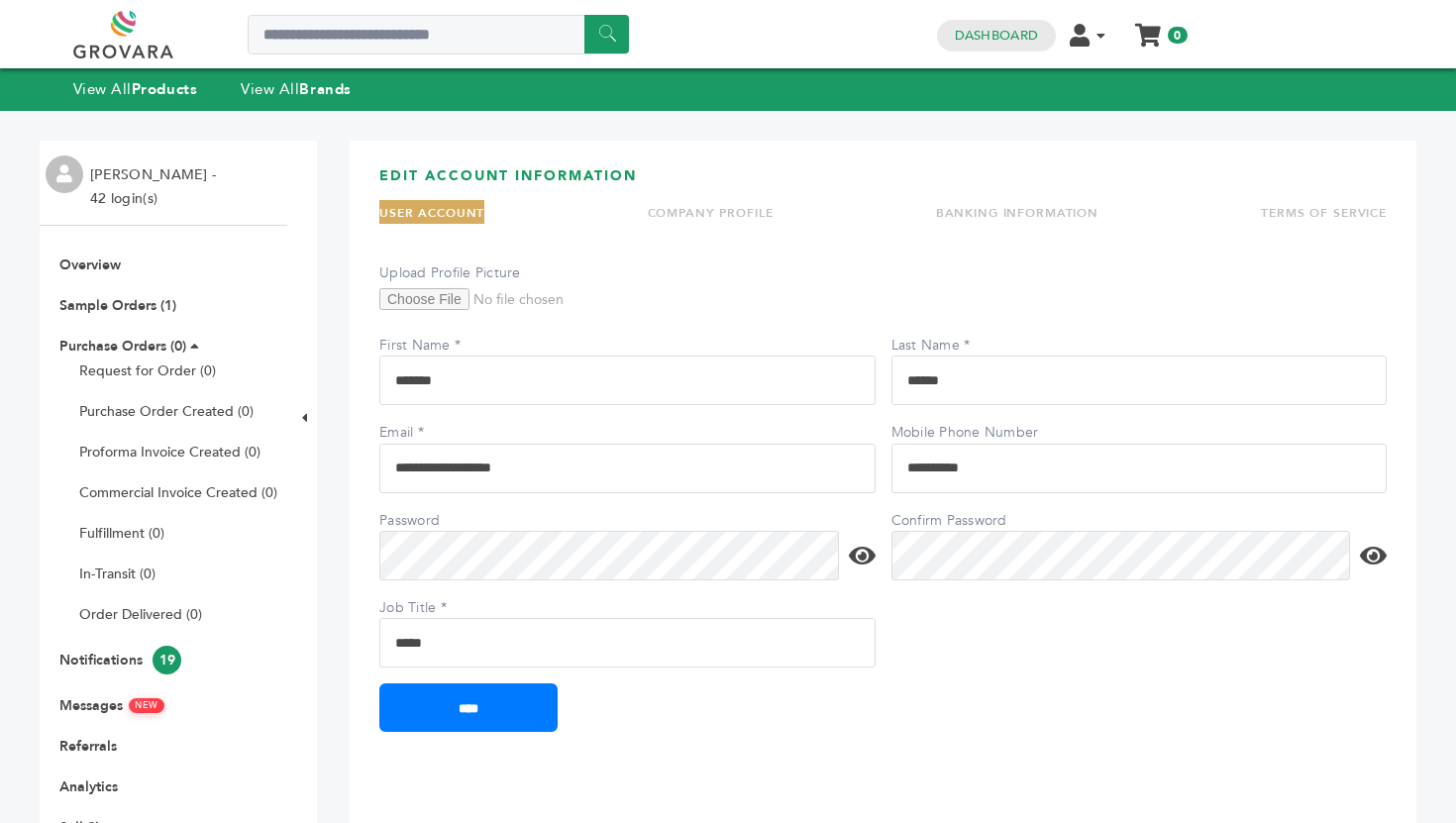 scroll, scrollTop: 0, scrollLeft: 0, axis: both 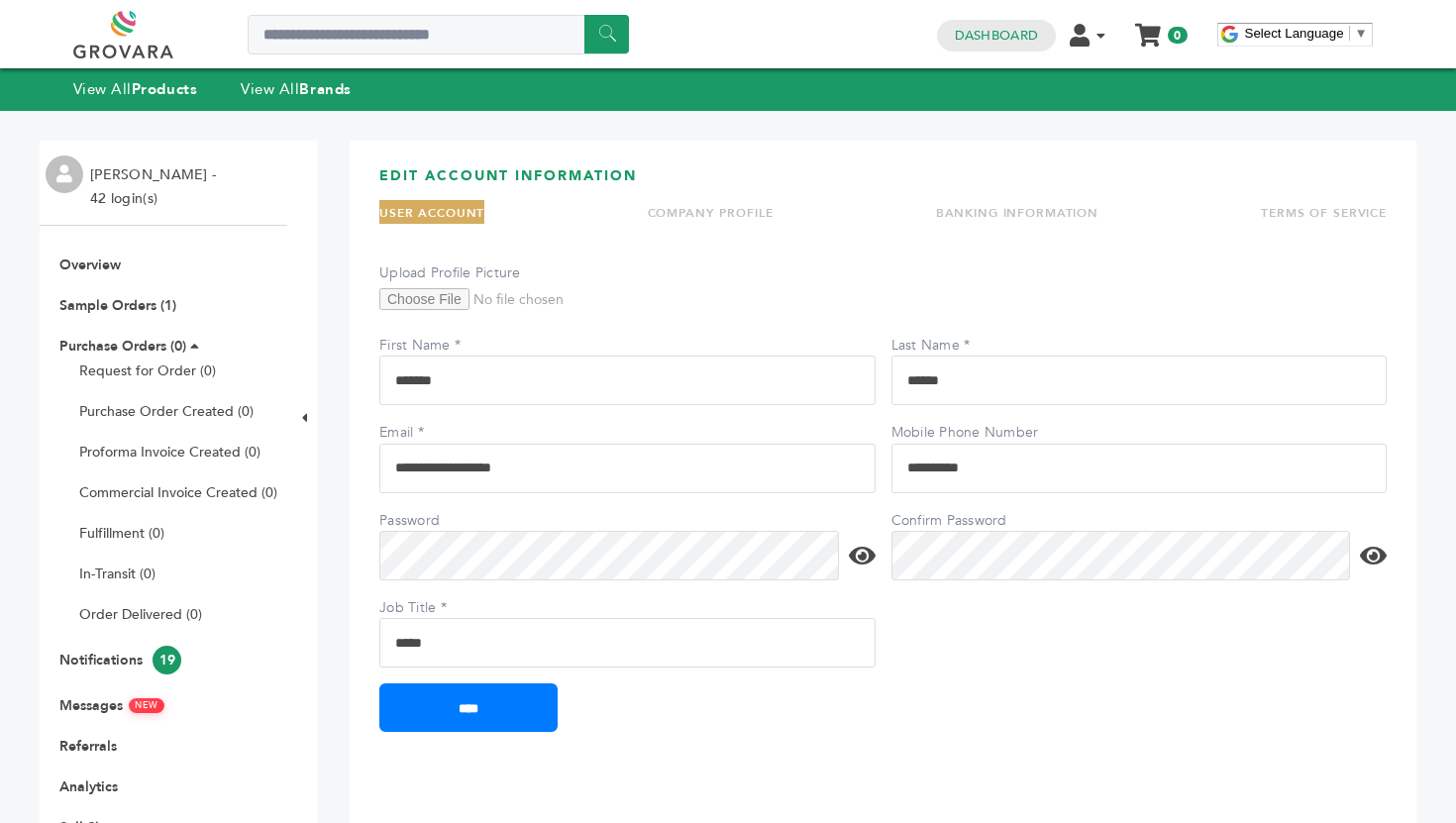 click on "COMPANY PROFILE" at bounding box center [710, 213] 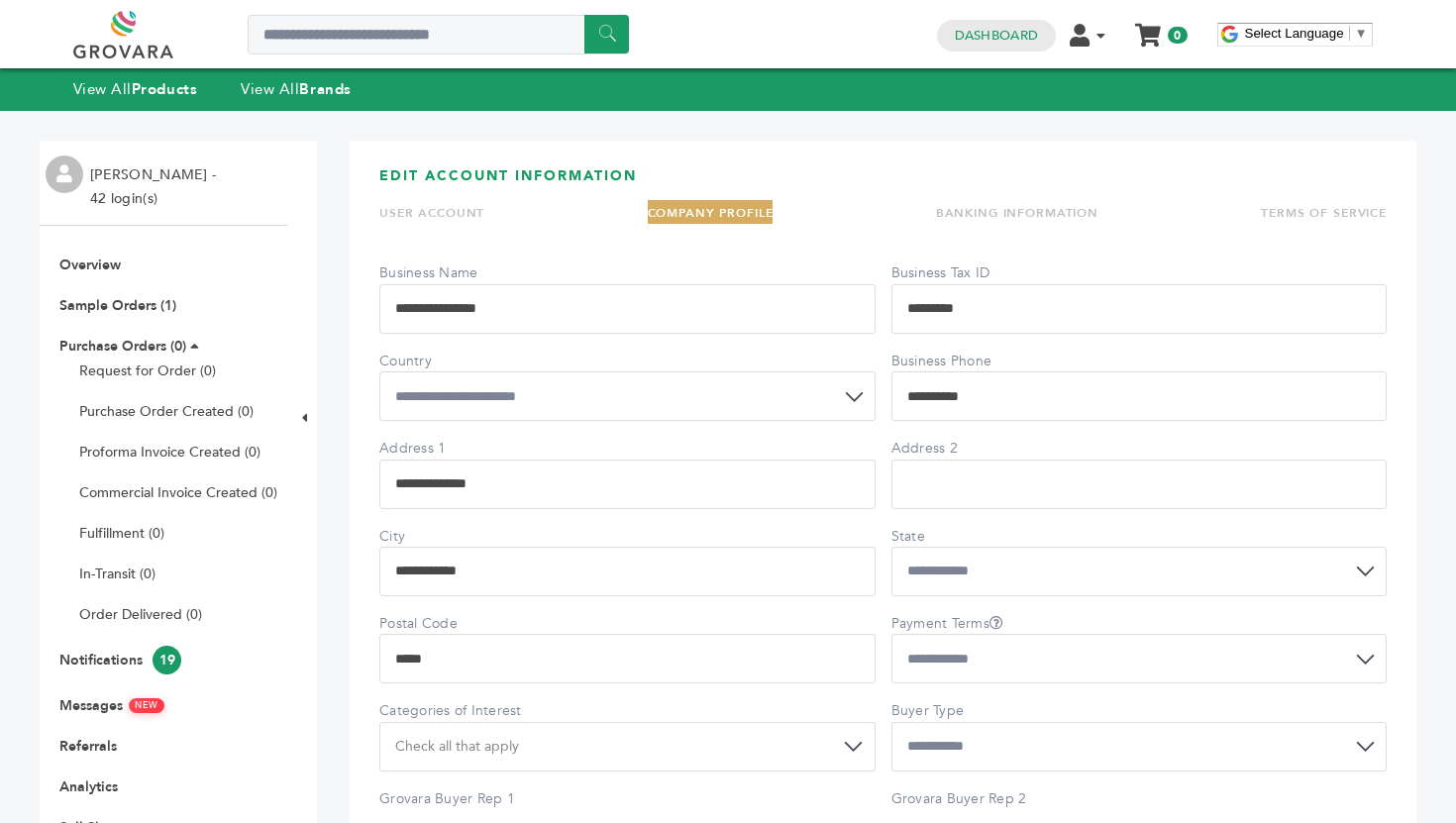 drag, startPoint x: 576, startPoint y: 332, endPoint x: 424, endPoint y: 301, distance: 155.12898 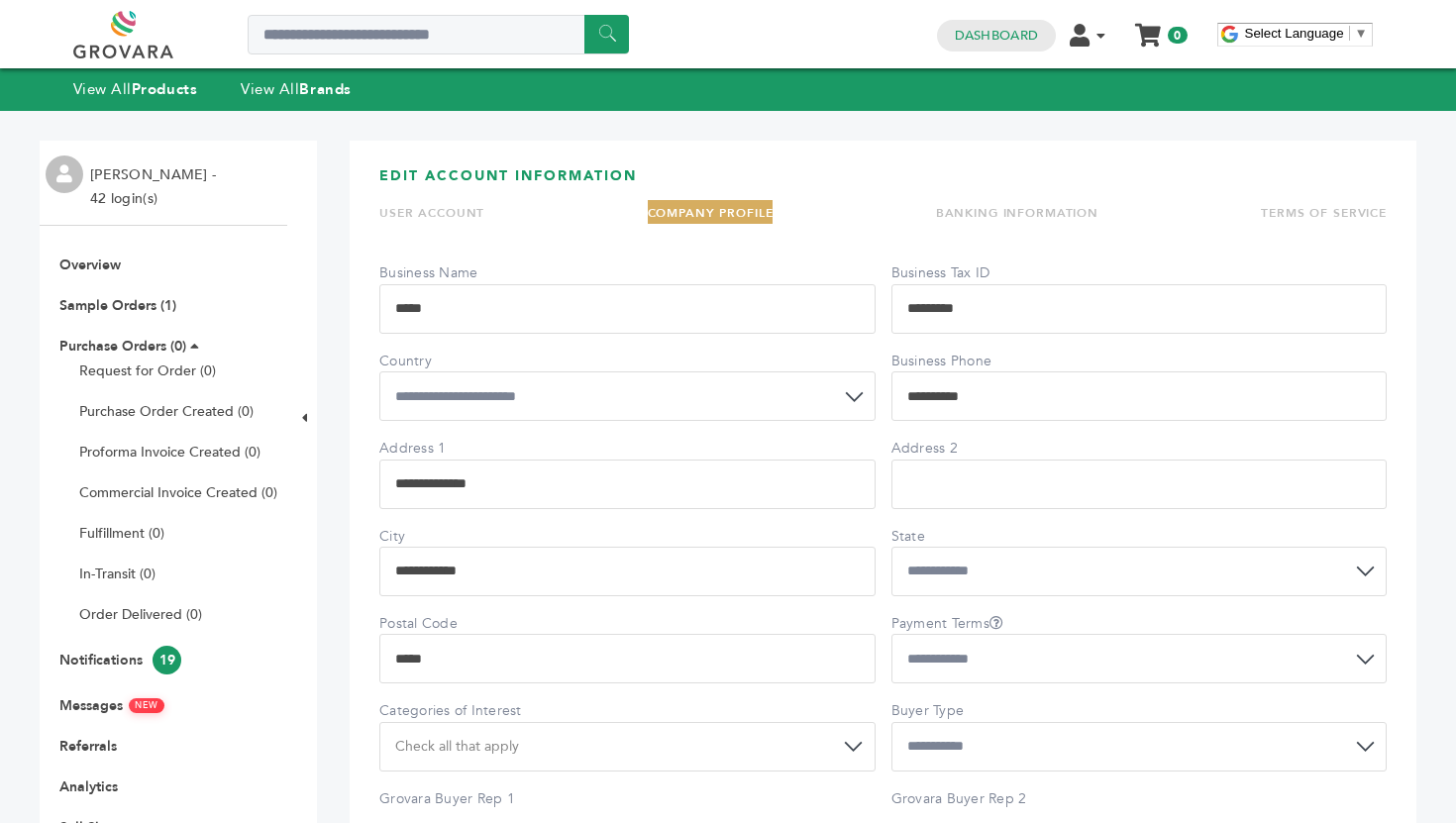 type on "*******" 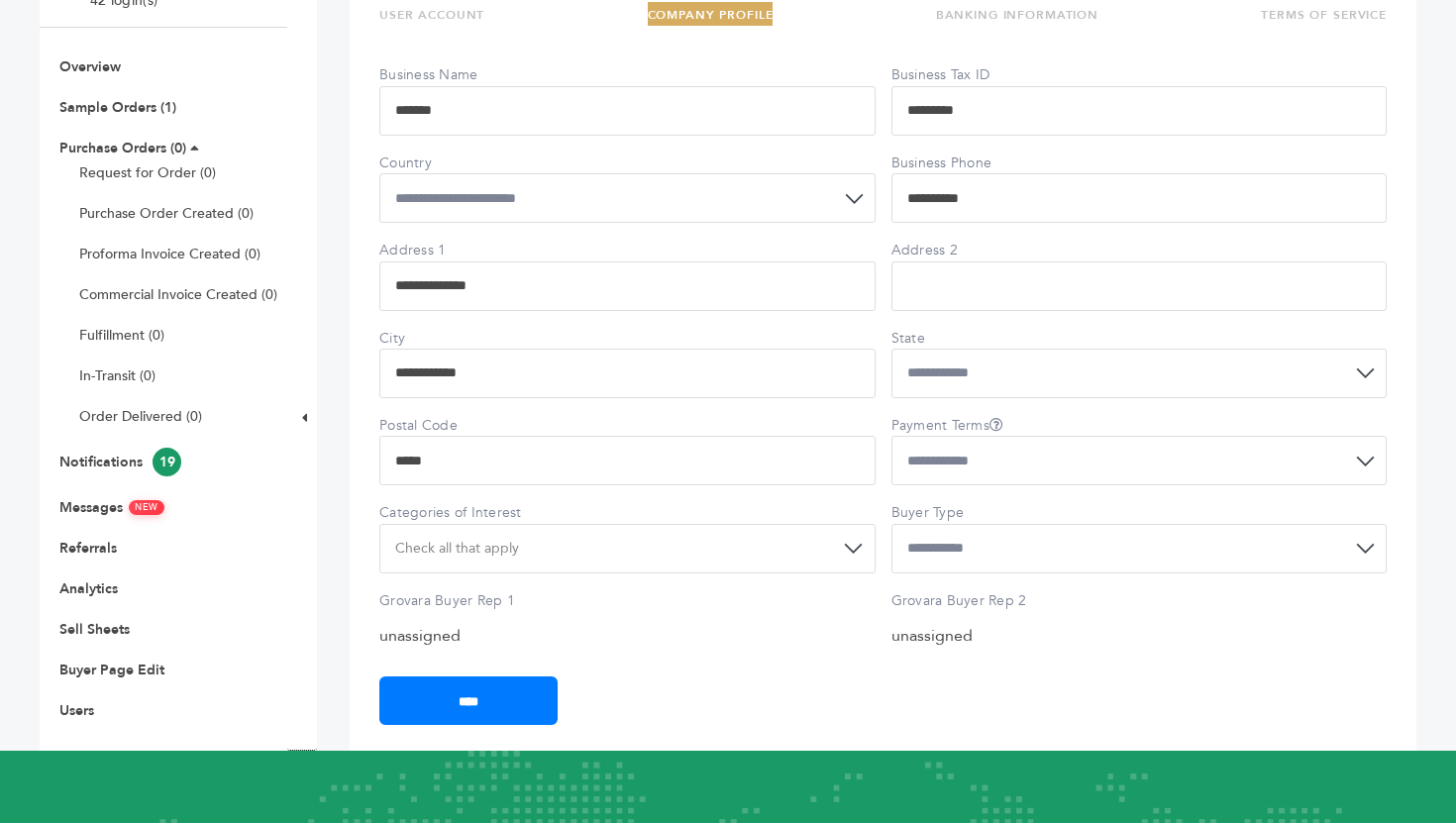 scroll, scrollTop: 428, scrollLeft: 0, axis: vertical 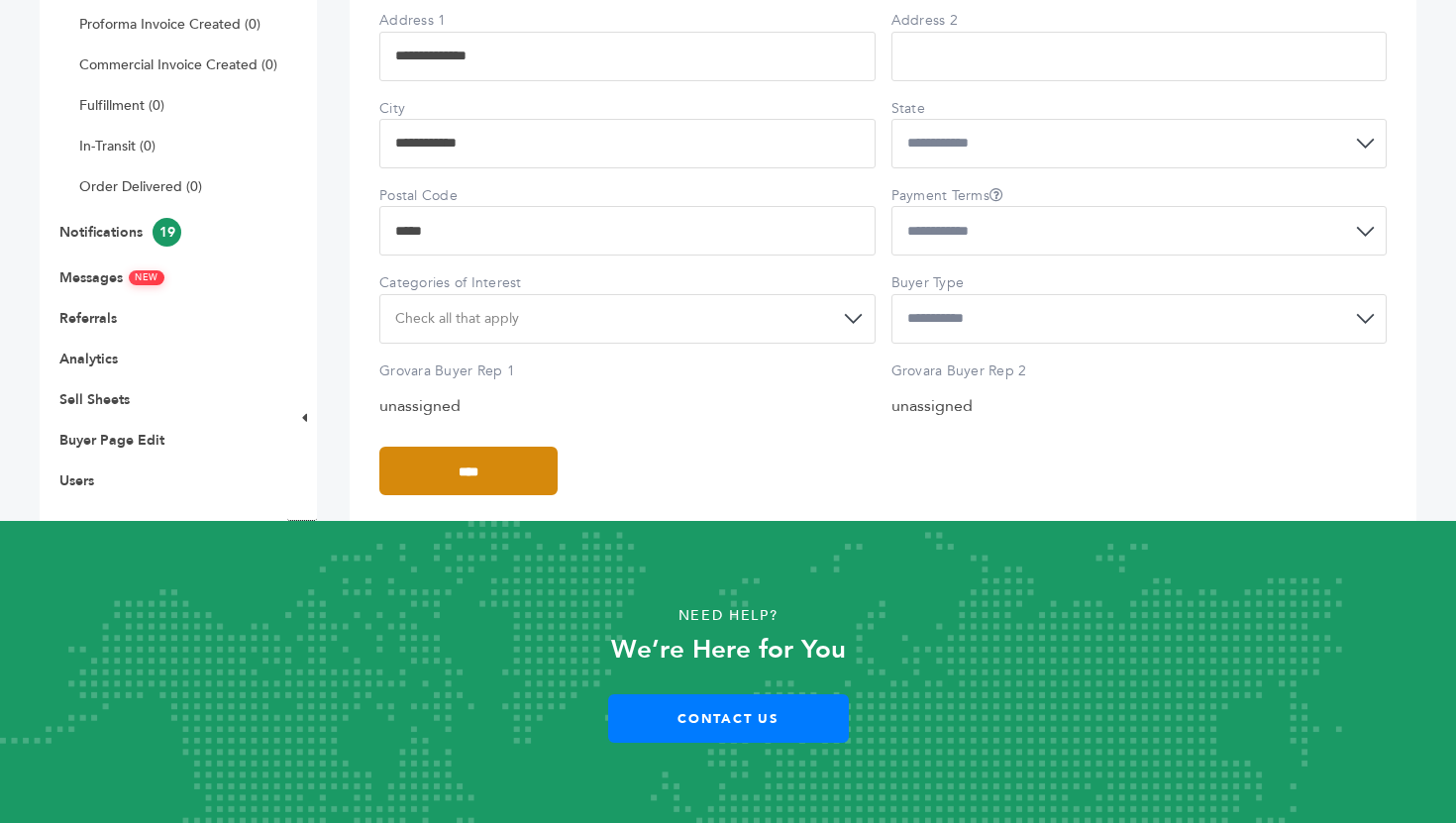 click on "****" at bounding box center [468, 470] 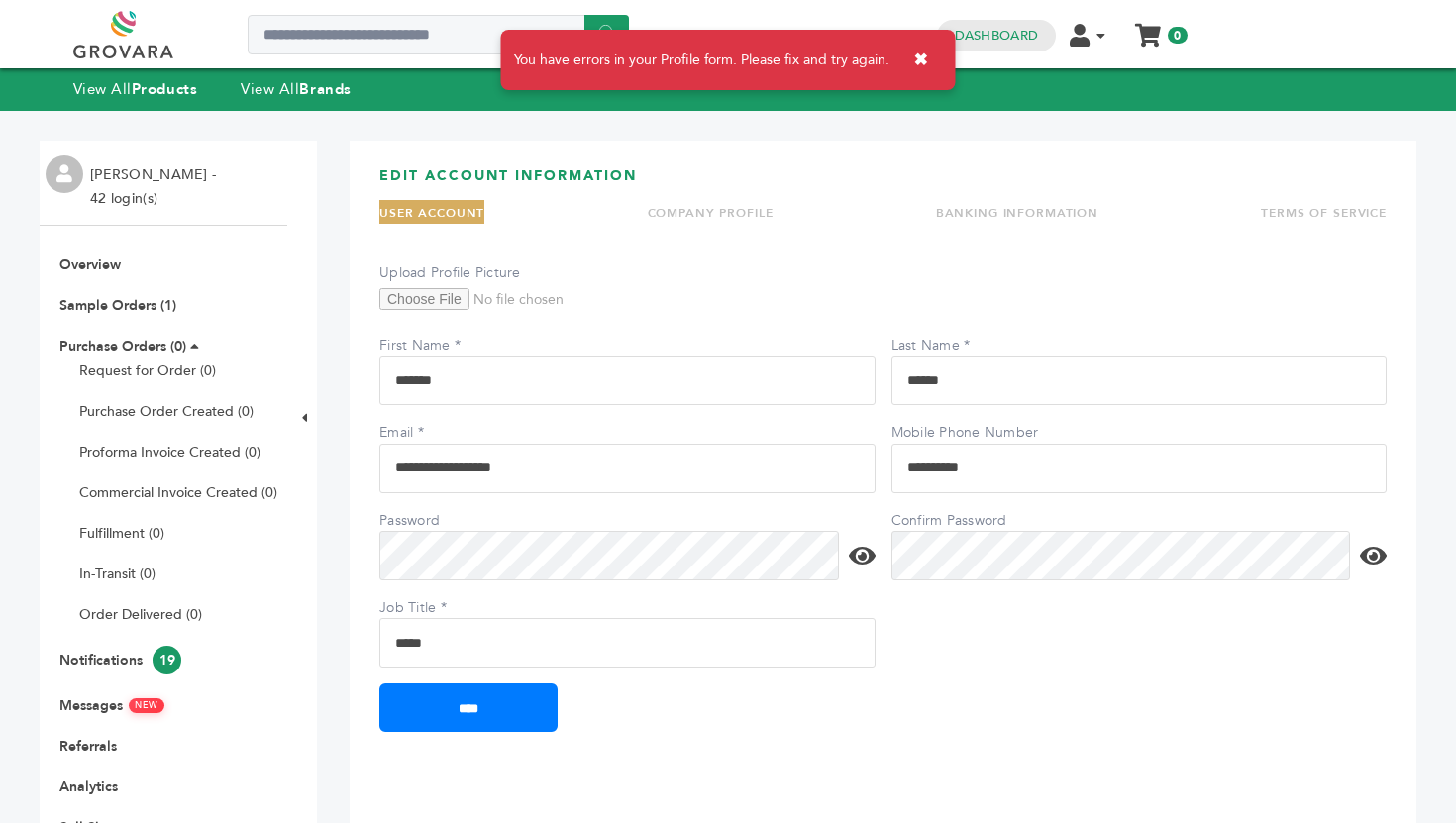 scroll, scrollTop: 0, scrollLeft: 0, axis: both 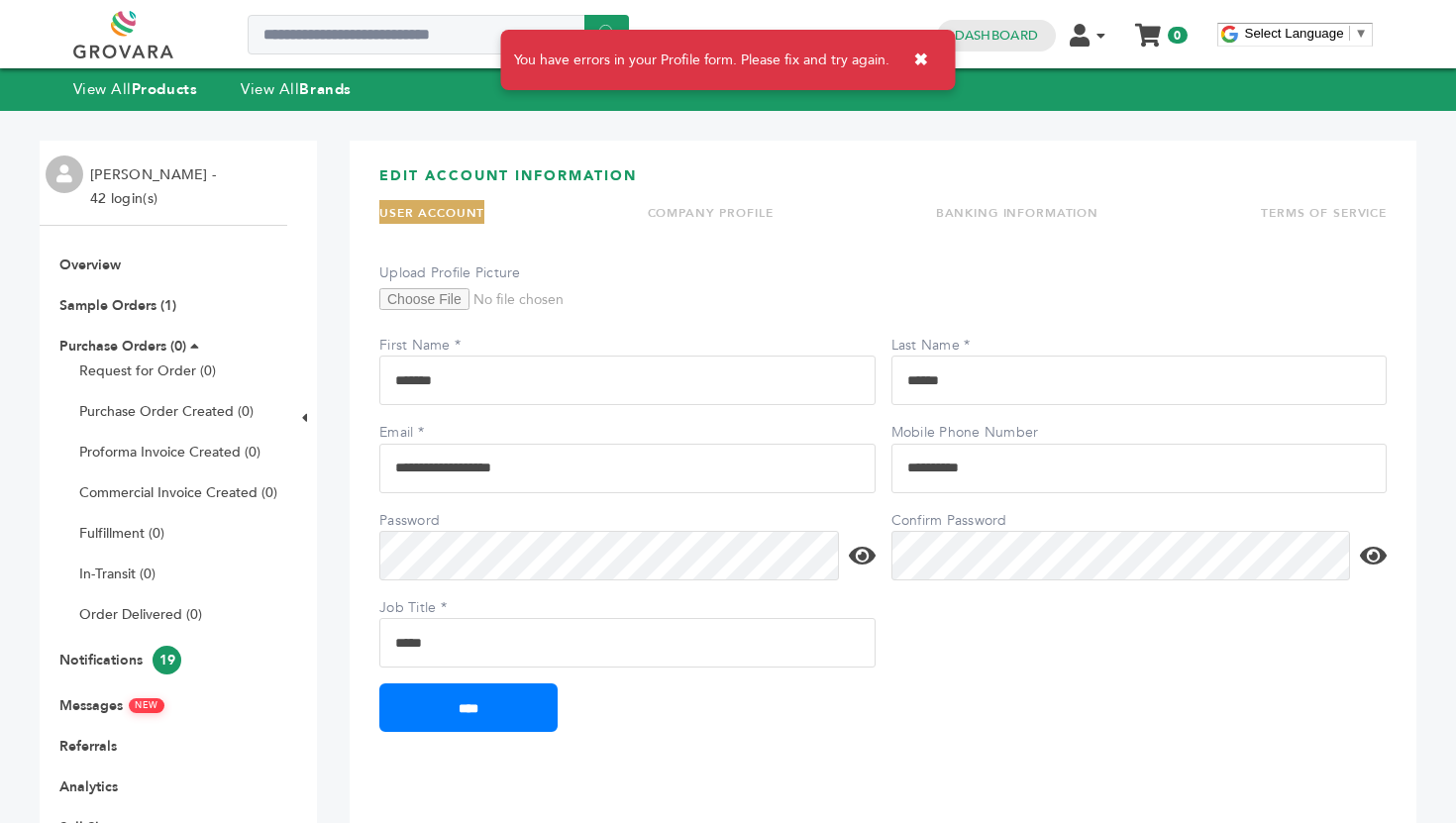 click on "You have errors in your Profile form. Please fix and try again.
✖" at bounding box center [728, 59] 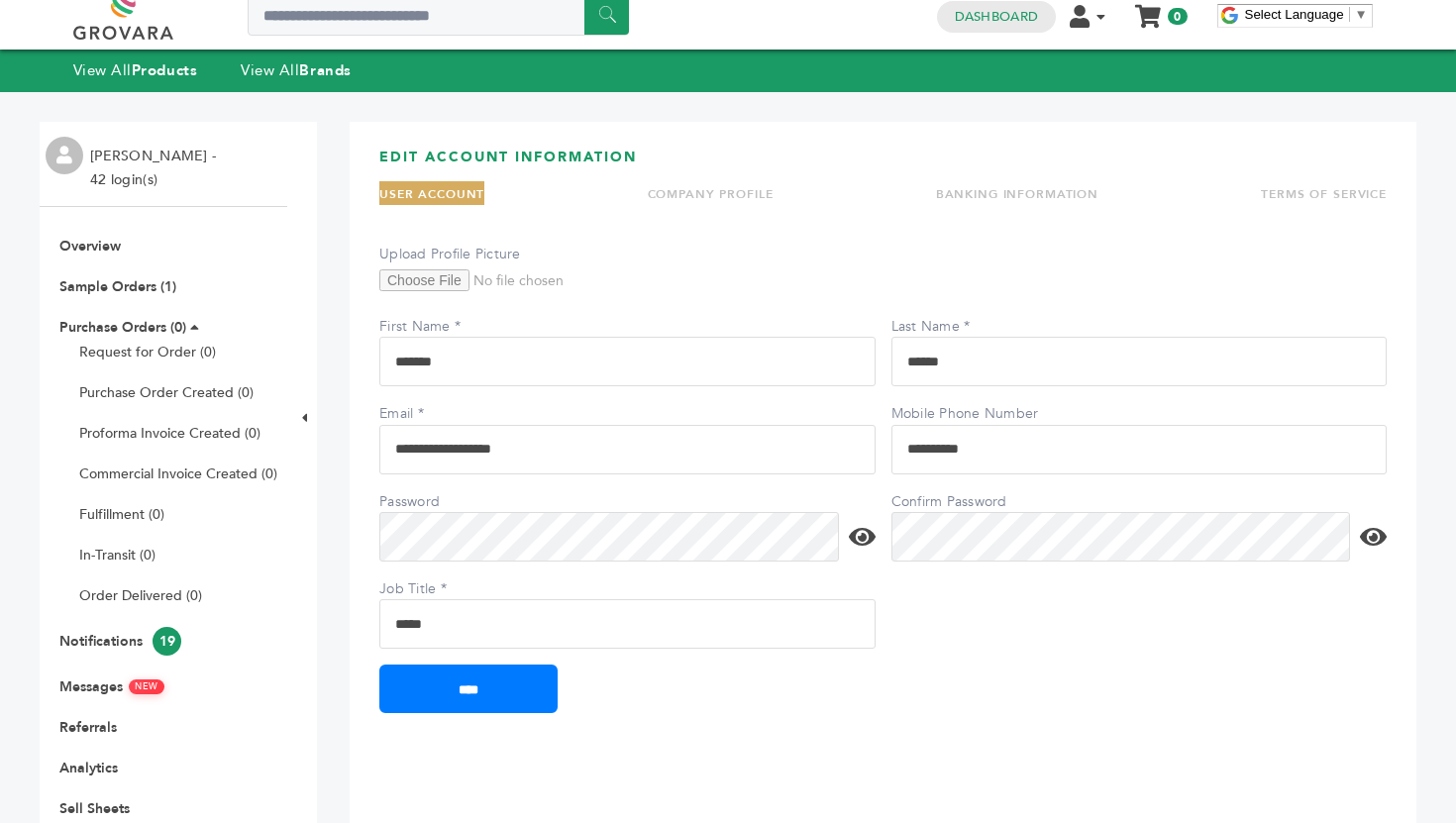 scroll, scrollTop: 21, scrollLeft: 0, axis: vertical 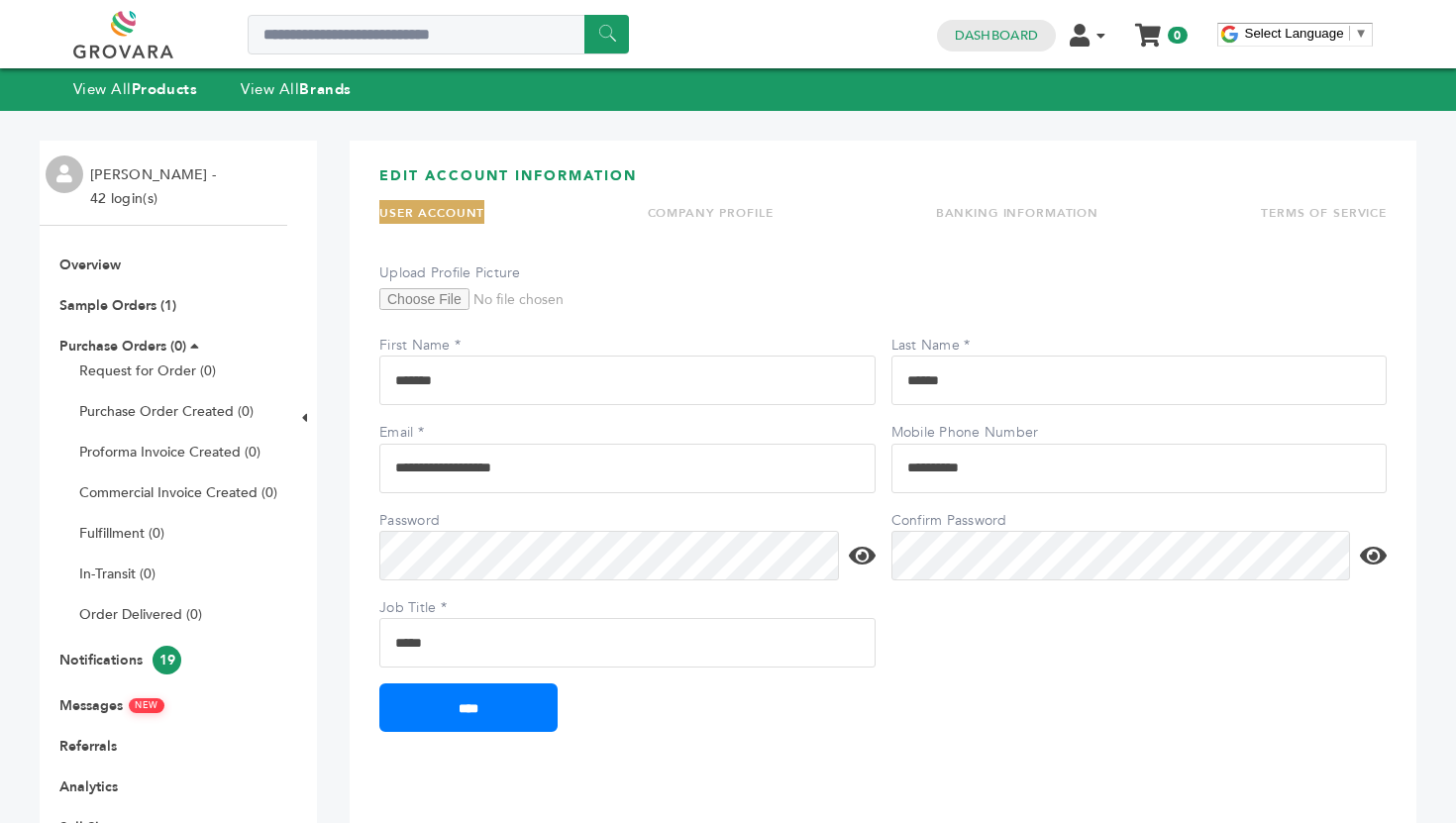 click at bounding box center [862, 556] 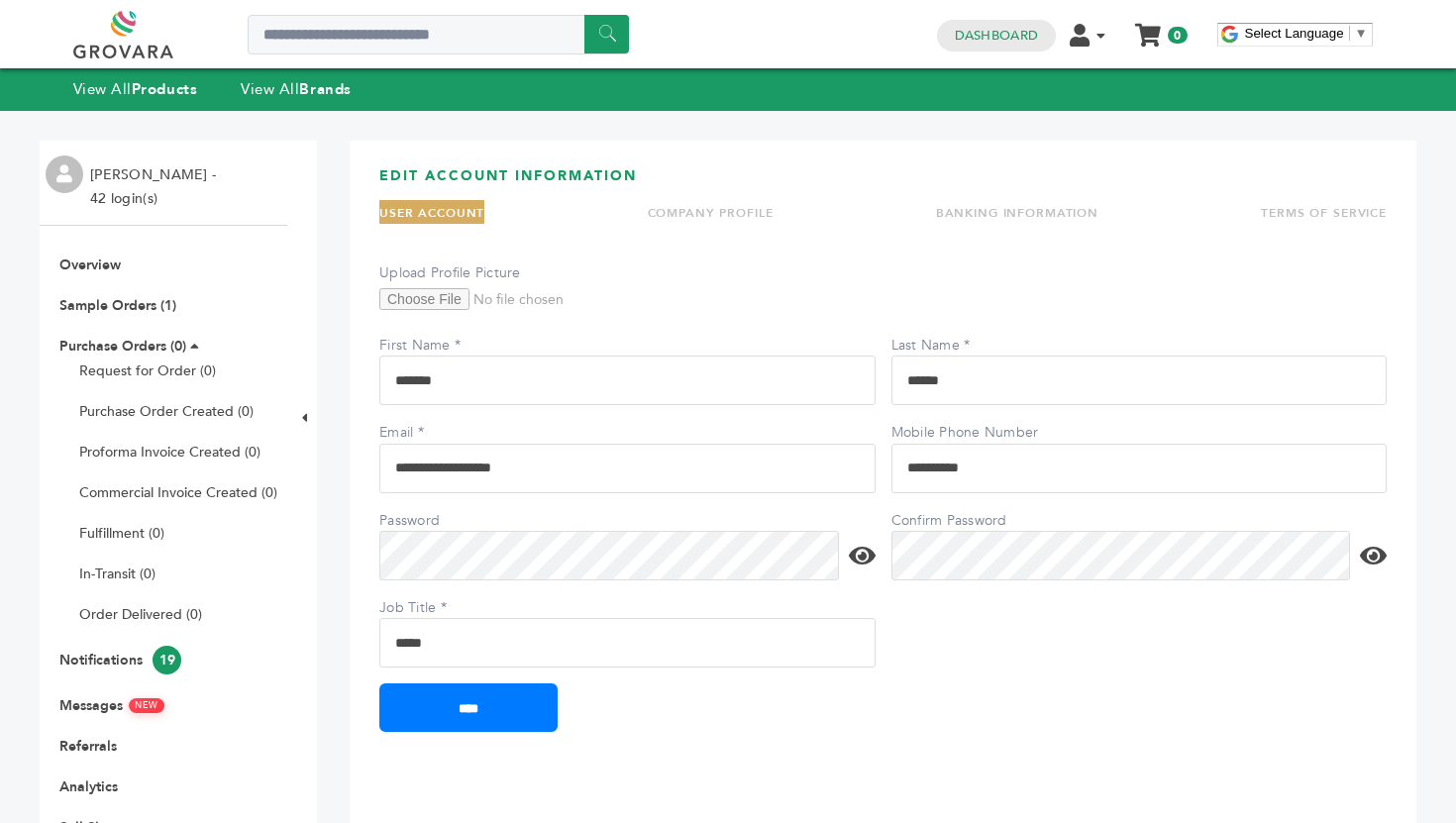 click at bounding box center (862, 556) 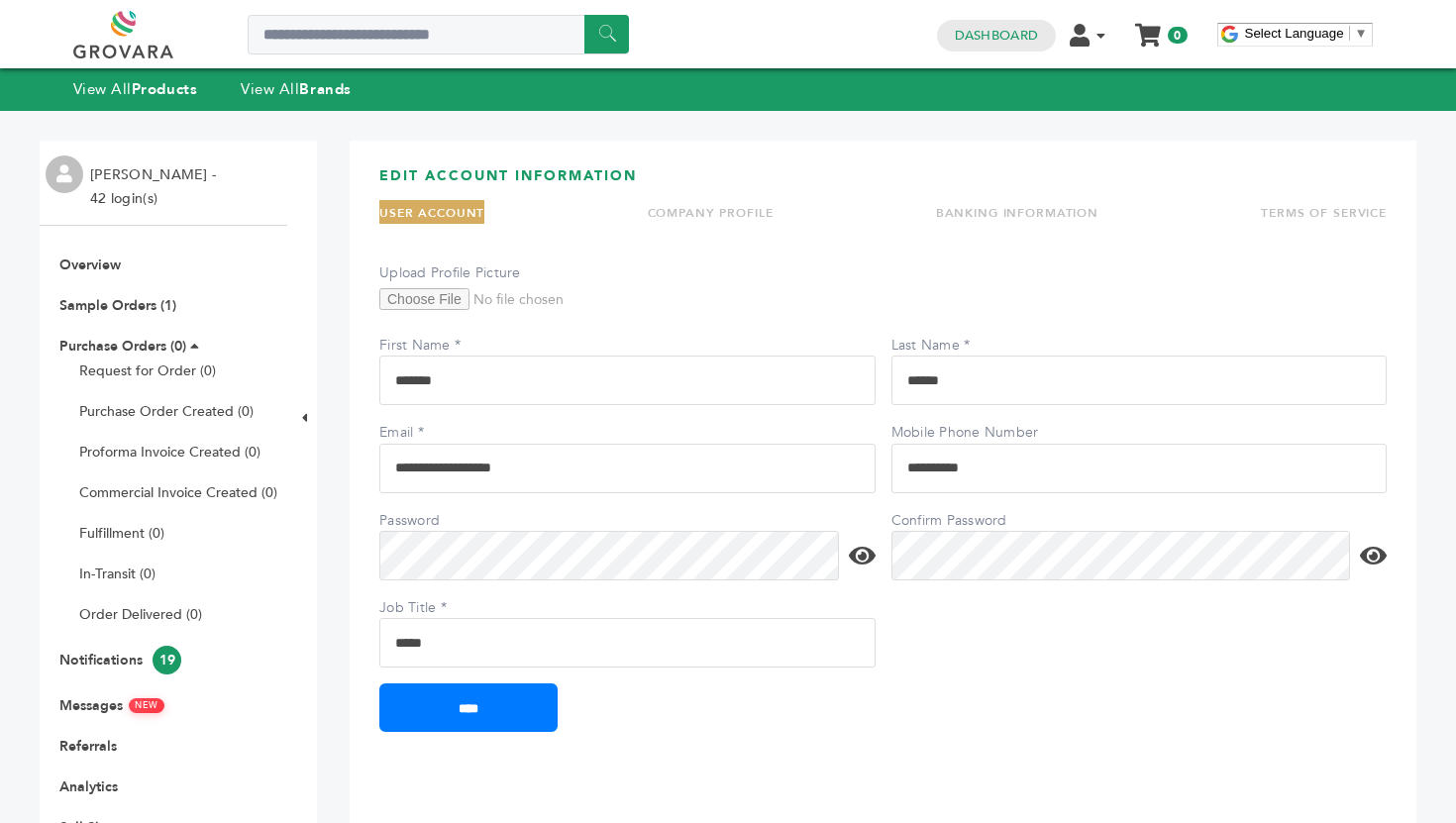 click at bounding box center [862, 556] 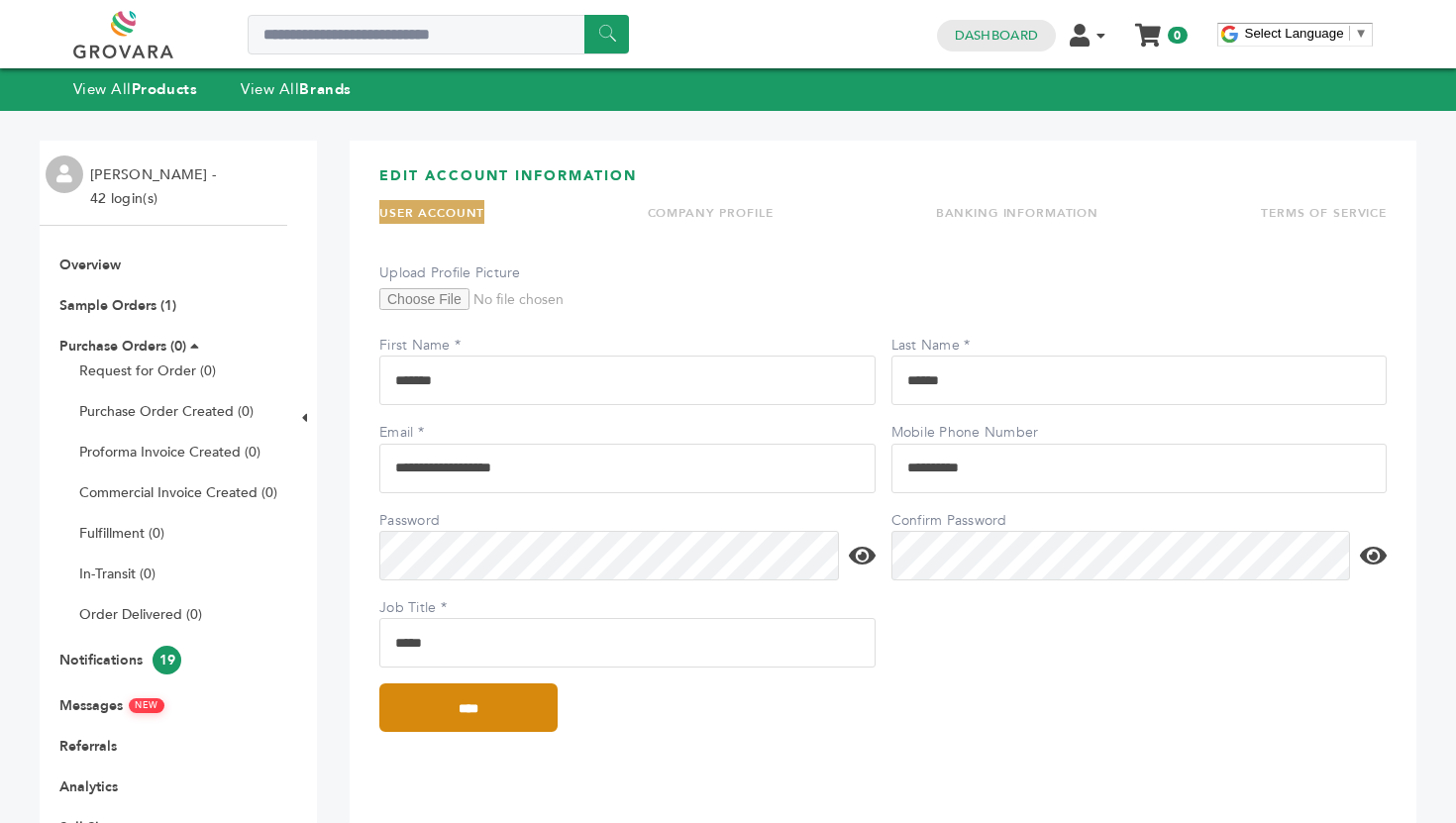 click on "****" at bounding box center [468, 707] 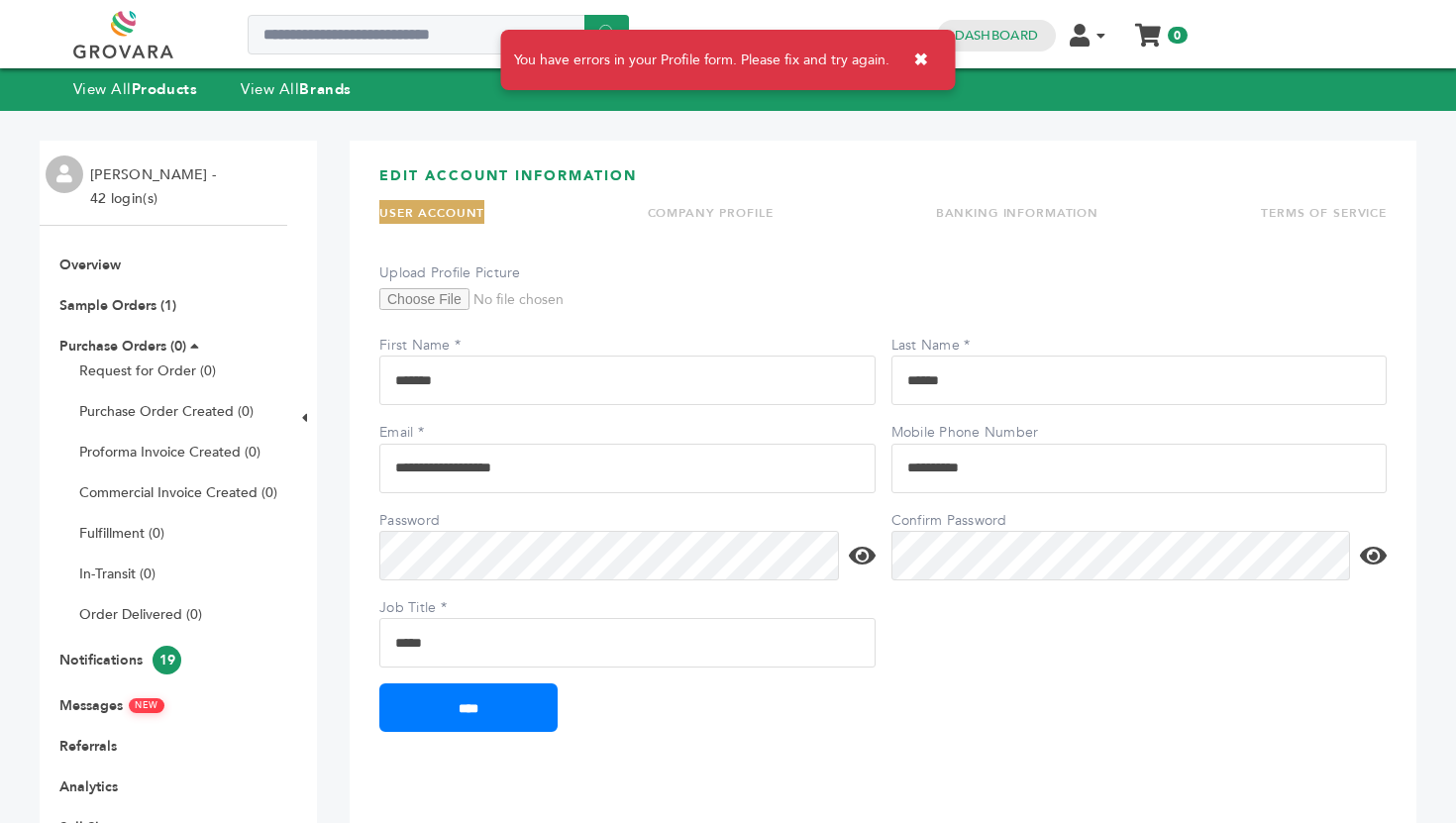 scroll, scrollTop: 0, scrollLeft: 0, axis: both 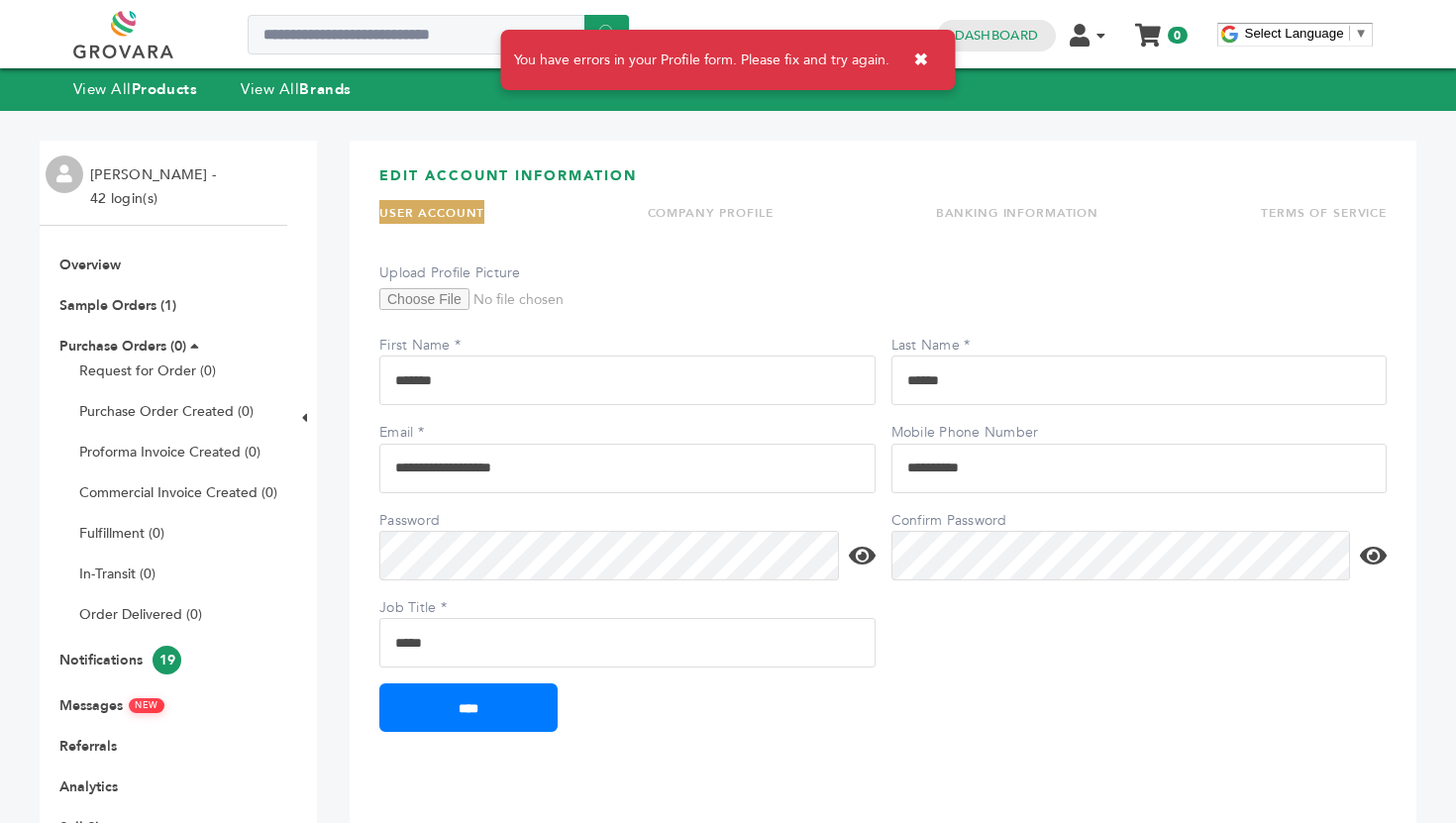click on "COMPANY PROFILE" at bounding box center (710, 212) 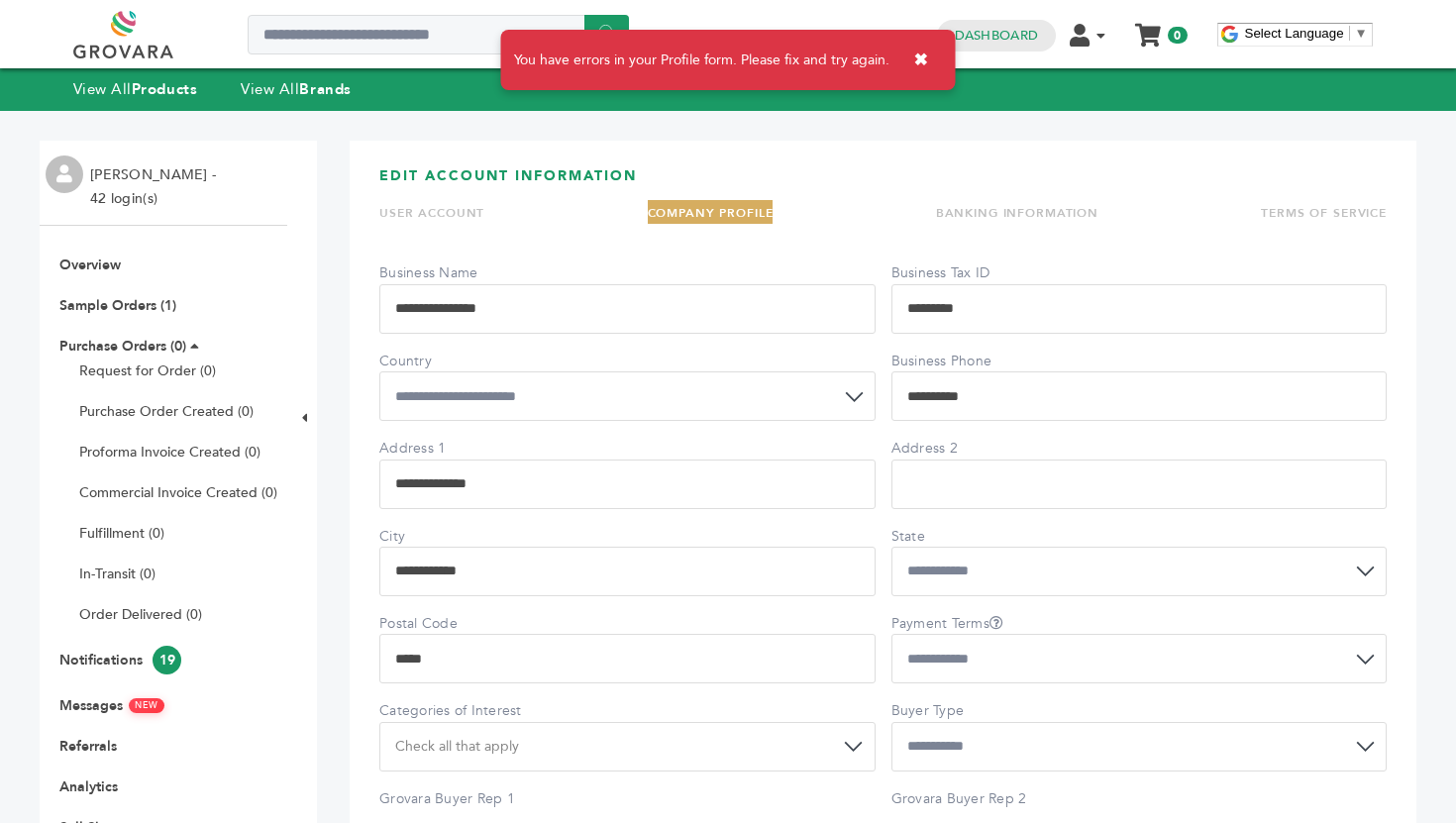 drag, startPoint x: 680, startPoint y: 290, endPoint x: 626, endPoint y: 345, distance: 77.077883 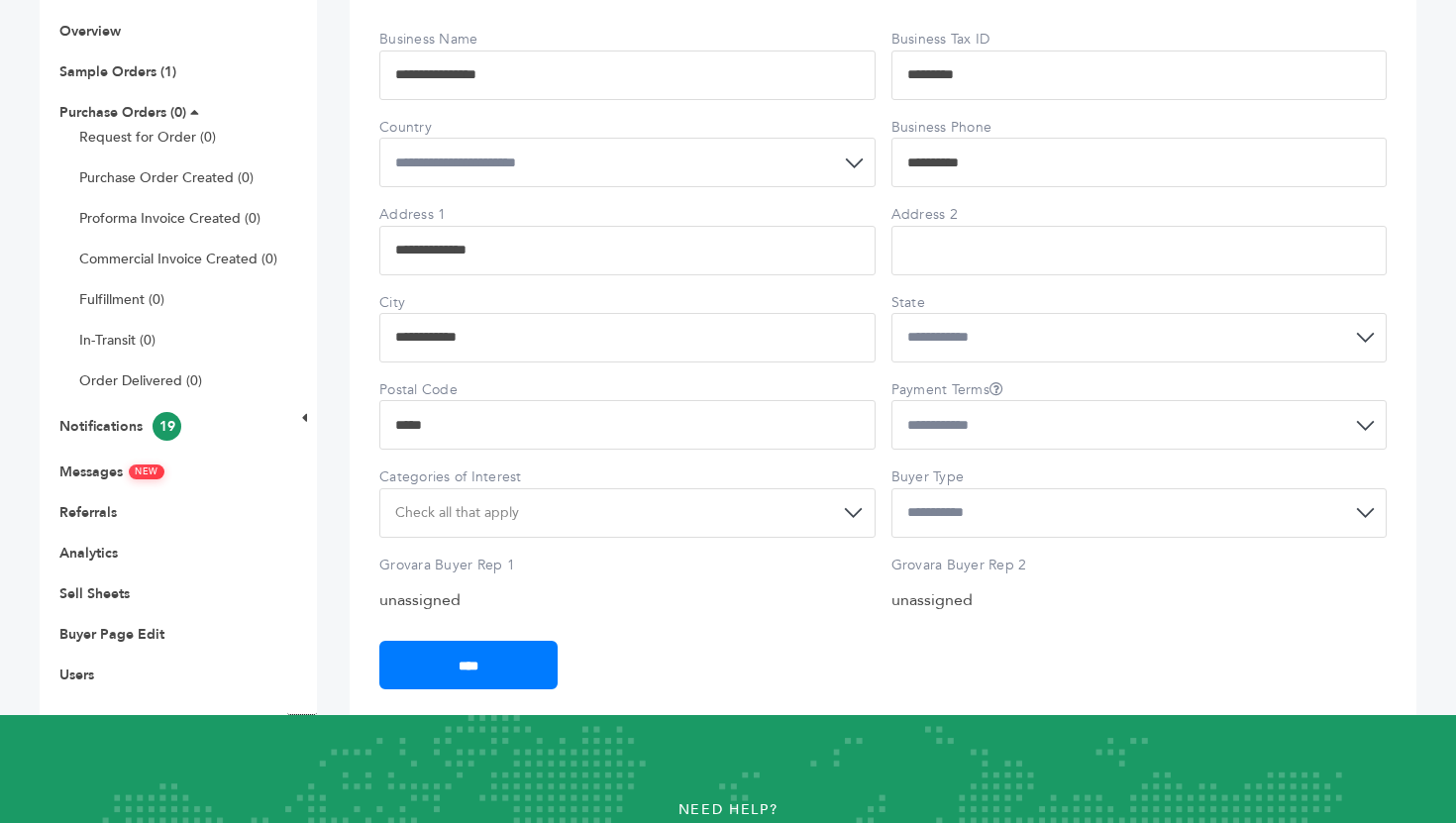 scroll, scrollTop: 0, scrollLeft: 0, axis: both 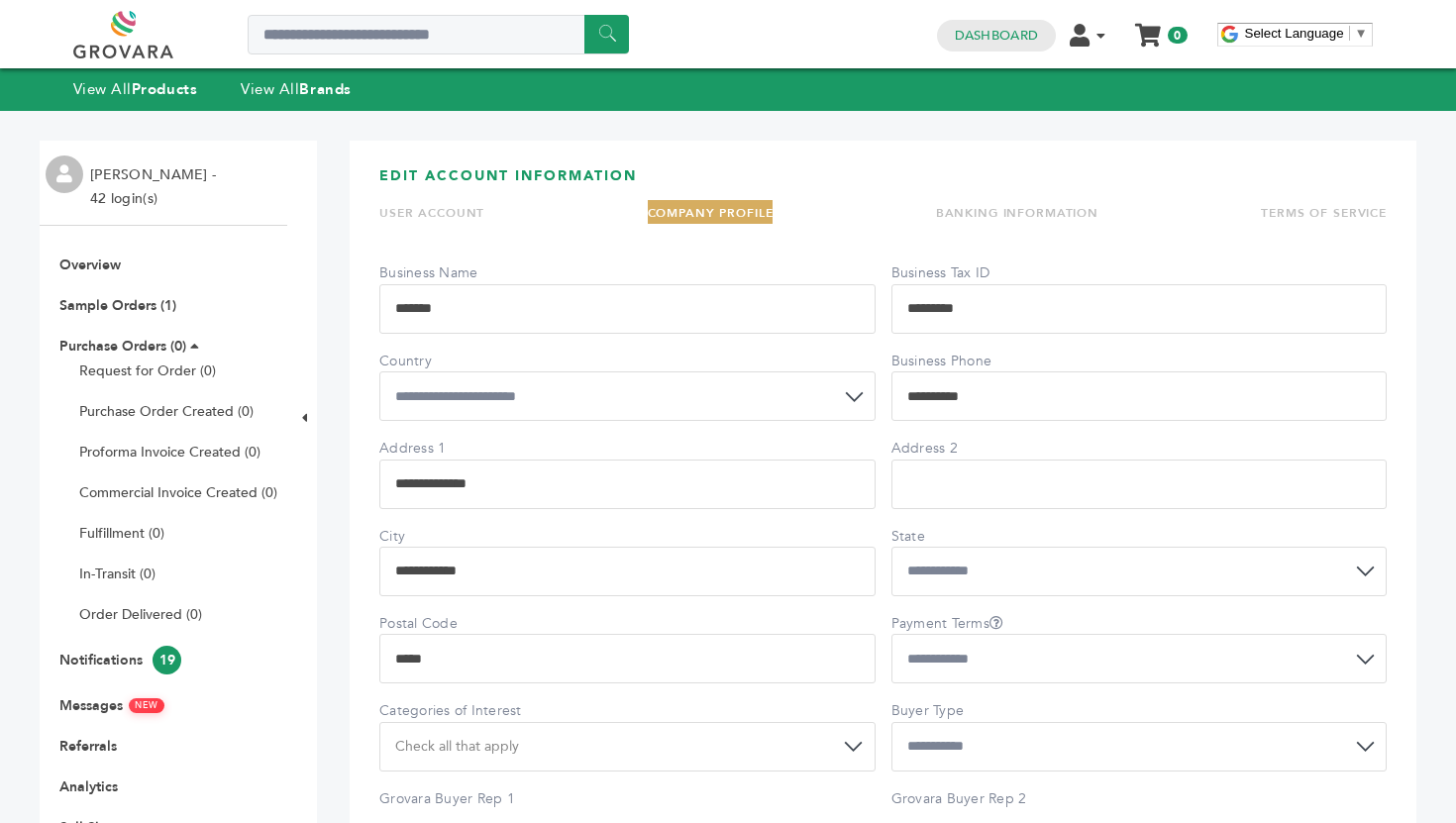 type on "*******" 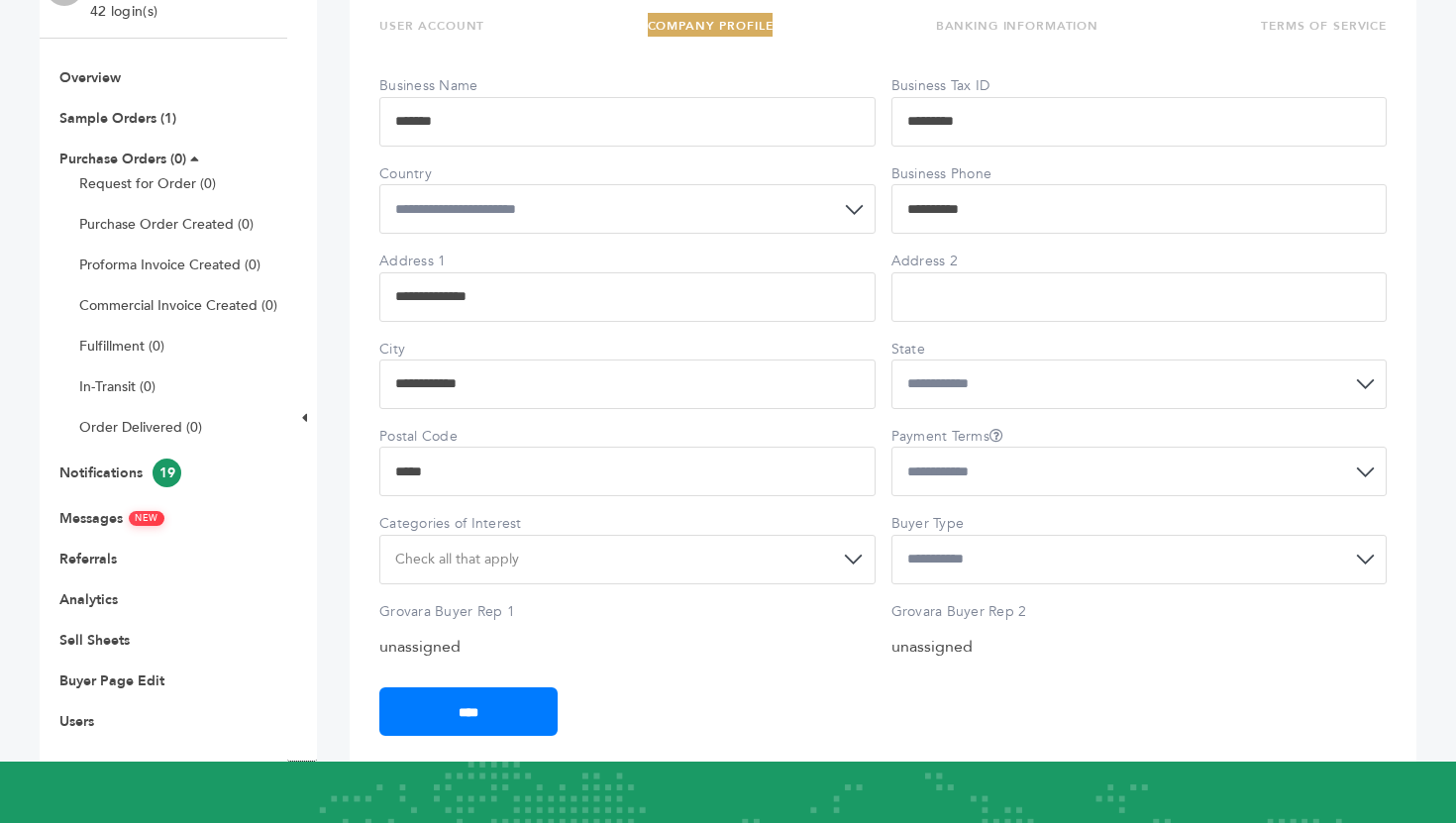 scroll, scrollTop: 0, scrollLeft: 0, axis: both 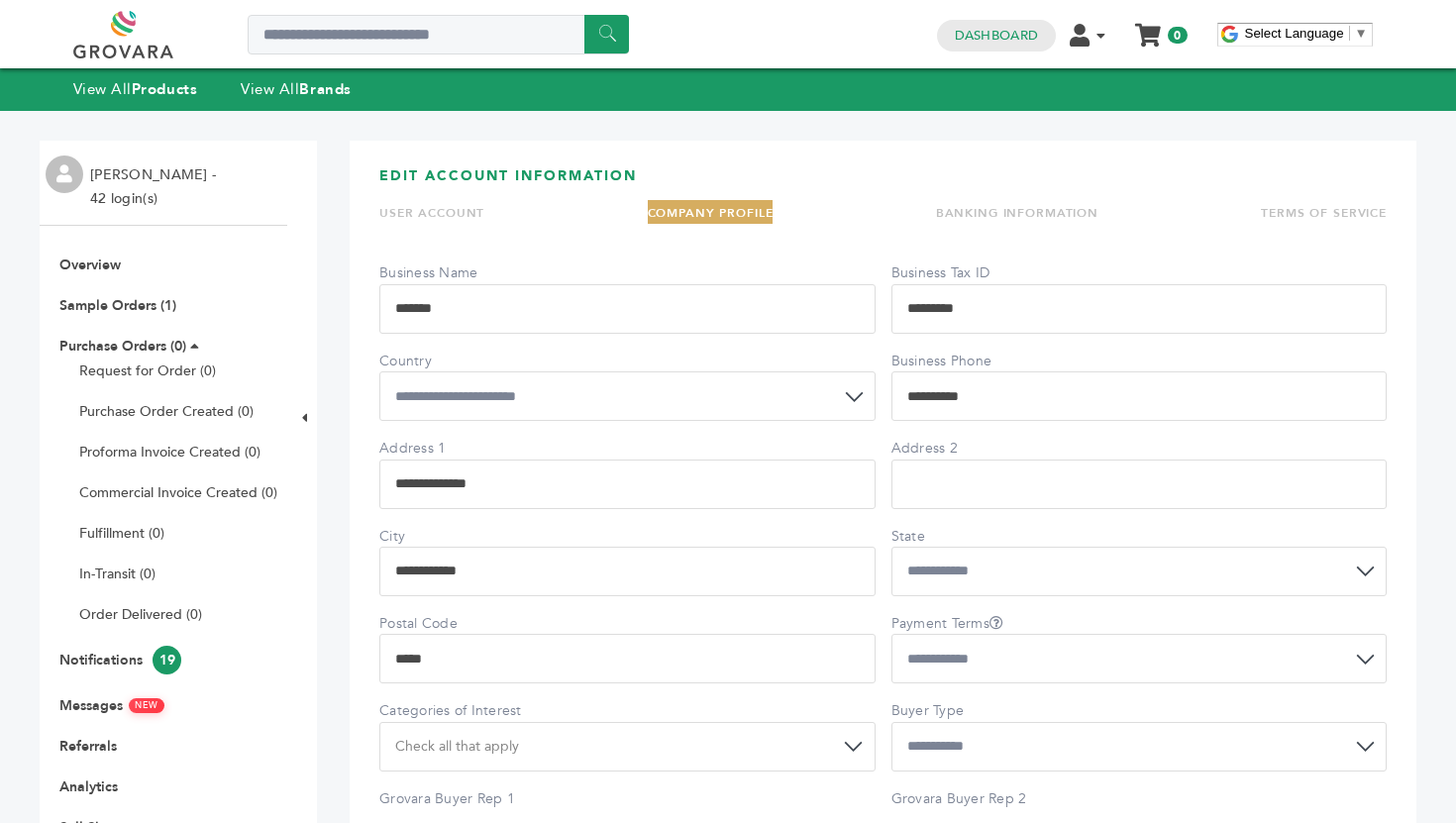 click on "USER ACCOUNT
COMPANY PROFILE
BANKING INFORMATION
TERMS OF SERVICE" at bounding box center [883, 216] 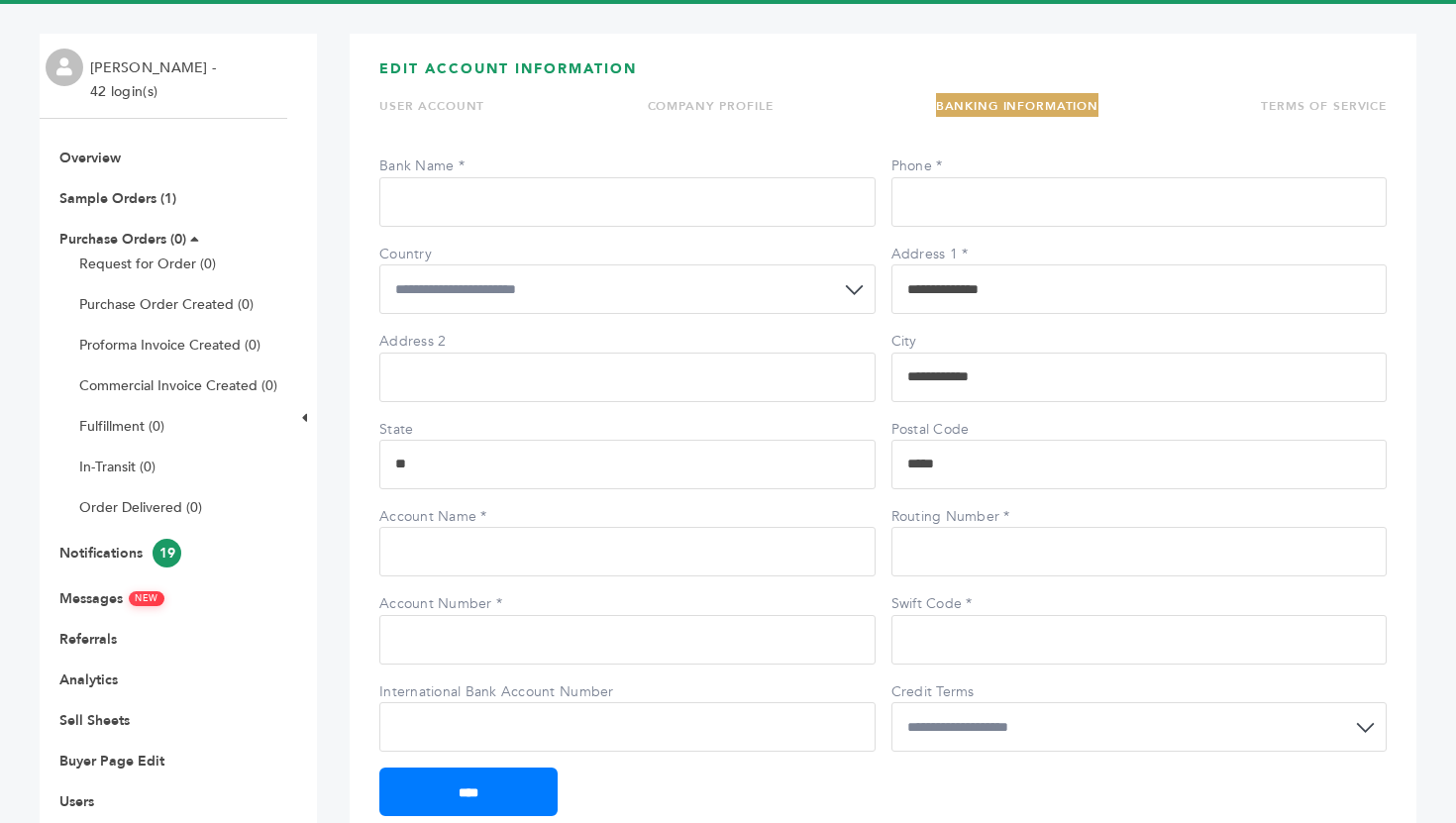 scroll, scrollTop: 104, scrollLeft: 0, axis: vertical 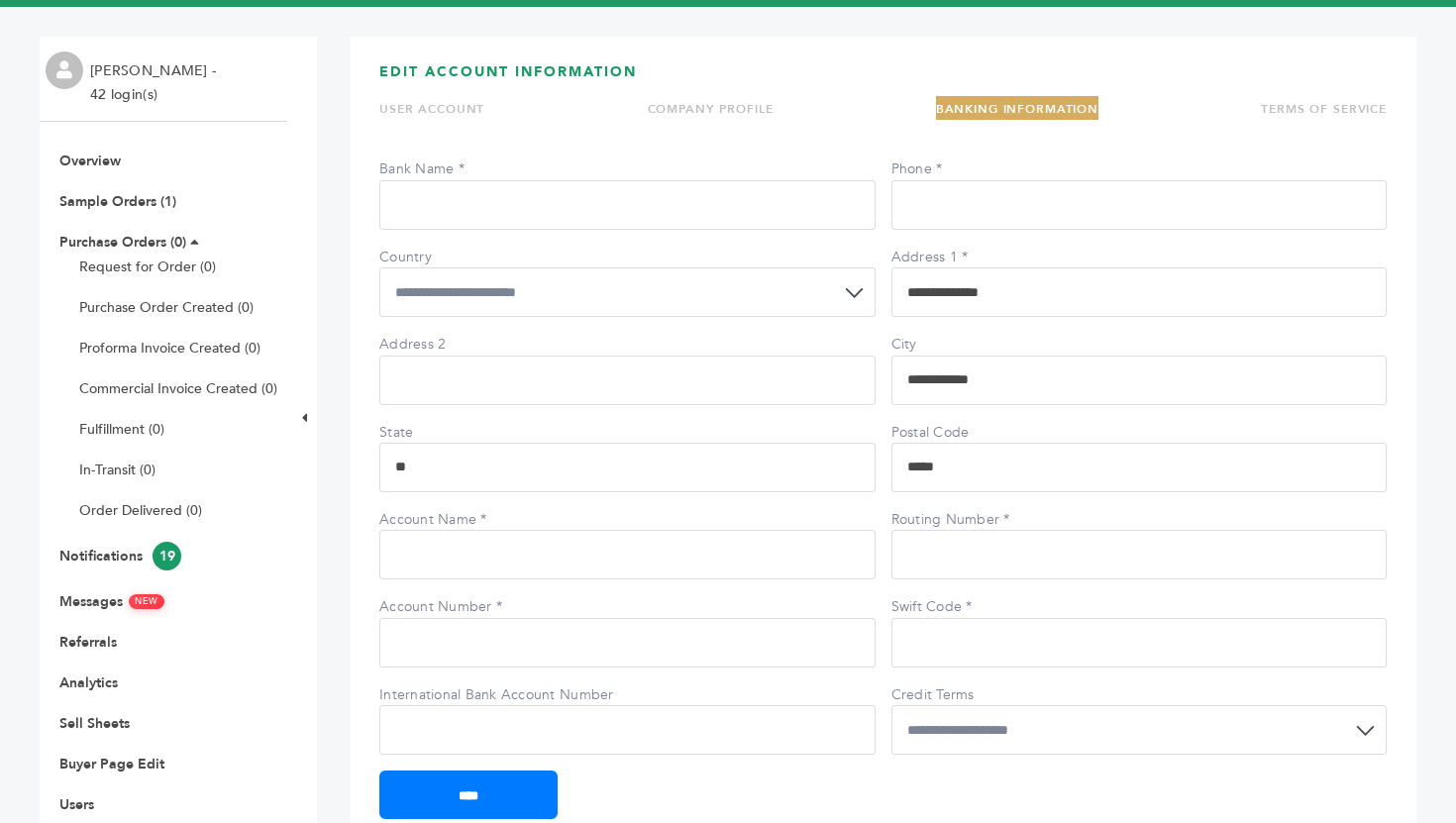 click on "USER ACCOUNT
COMPANY PROFILE
BANKING INFORMATION
TERMS OF SERVICE" at bounding box center (883, 112) 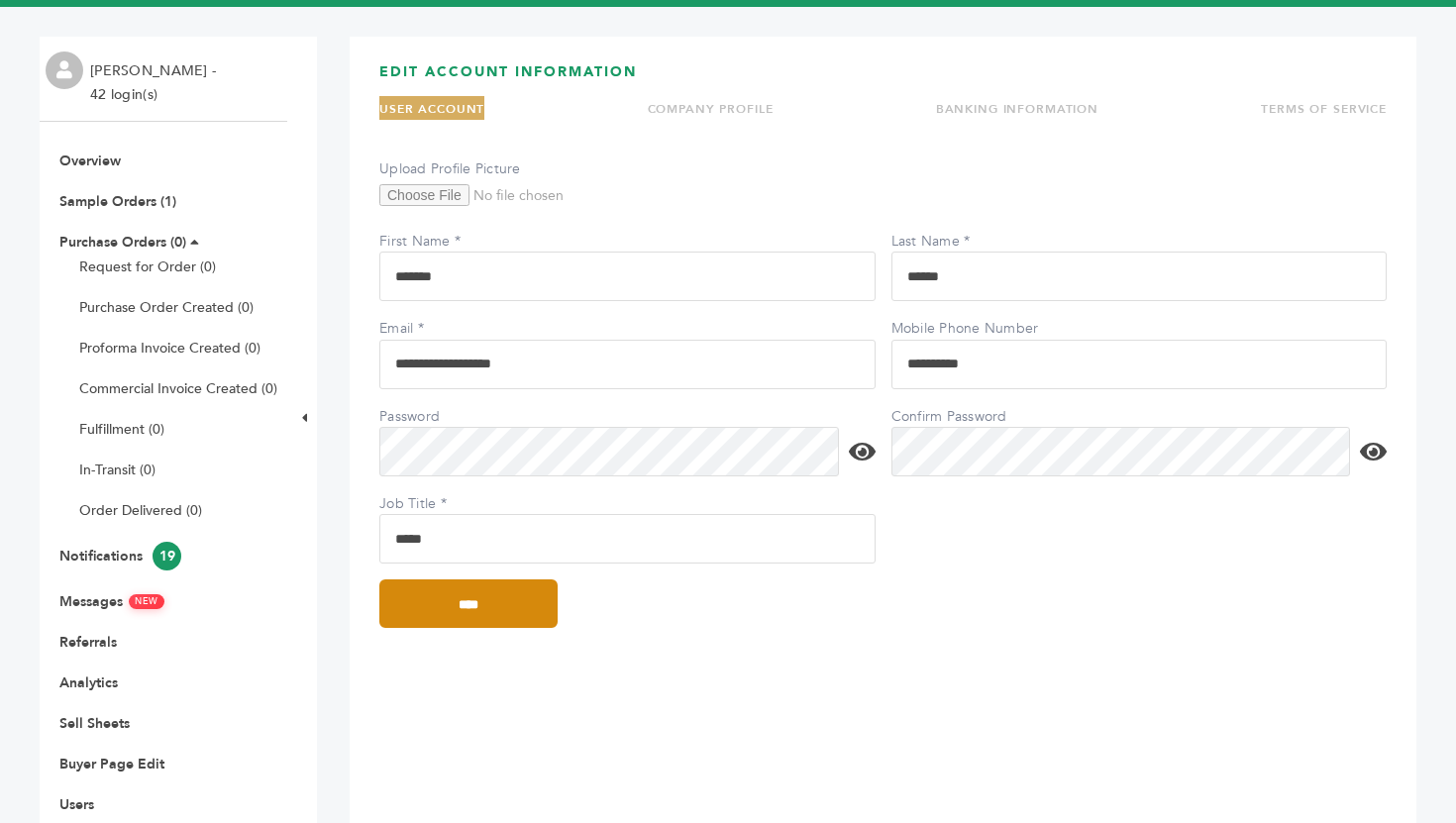 click on "****" at bounding box center [468, 603] 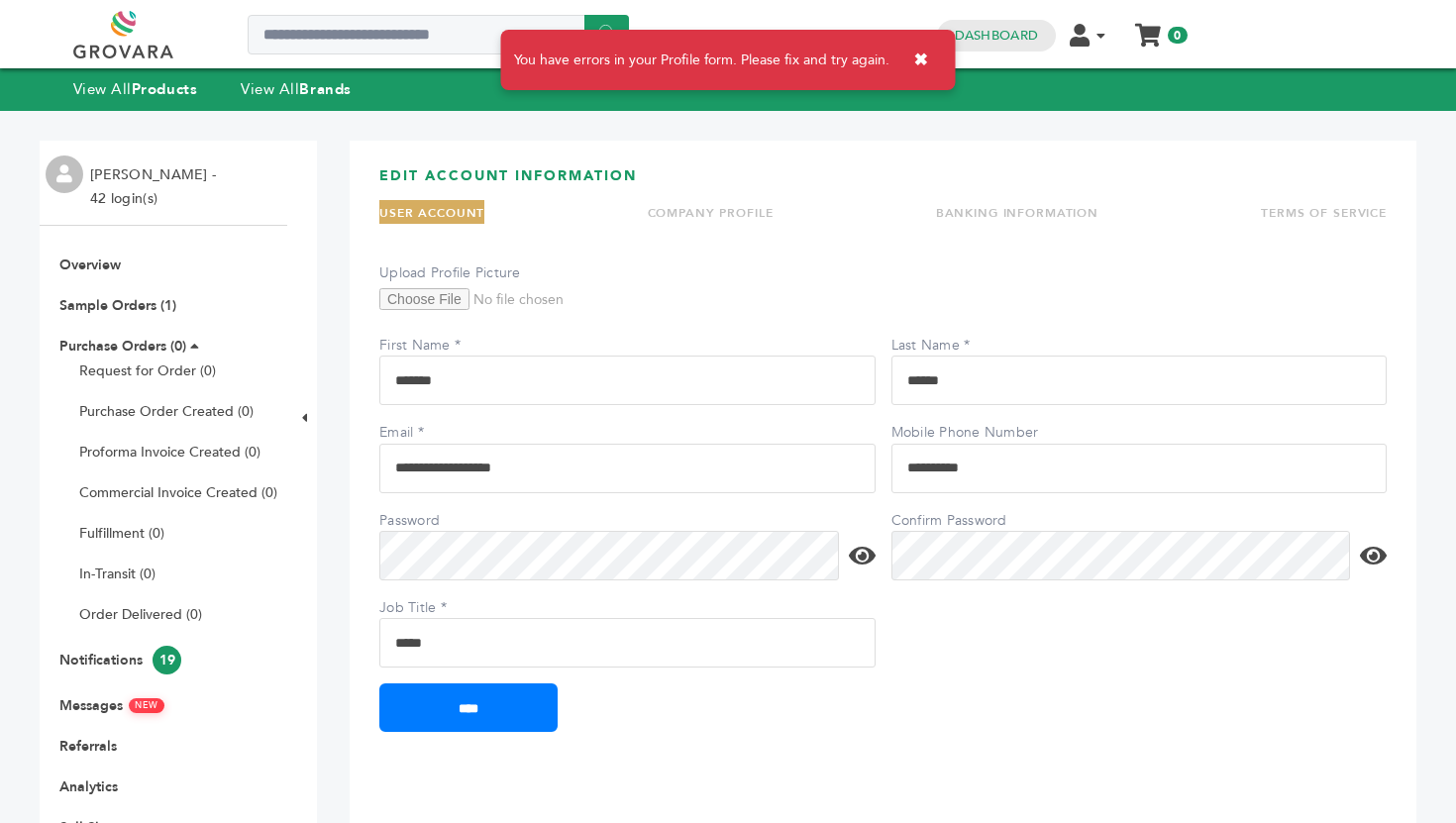 scroll, scrollTop: 0, scrollLeft: 0, axis: both 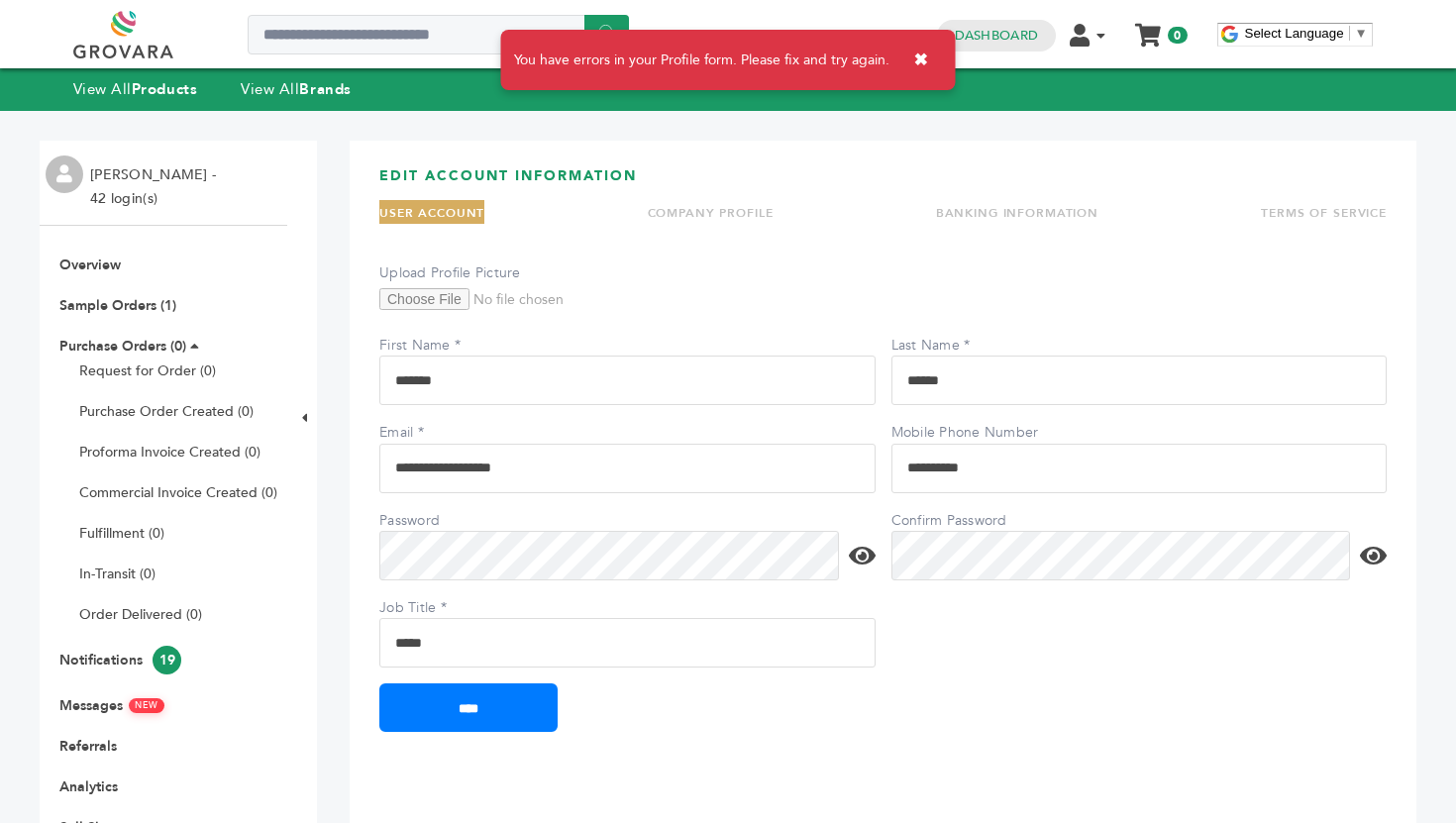 click on "Overview
Sample Orders (1)
Purchase Orders (0)
Request for Order (0)
Purchase Order Created (0)
Proforma Invoice Created (0)
Commercial Invoice Created (0)
Fulfillment (0)
In-Transit (0)
Order Delivered (0)
Notifications
19
Messages
NEW
Referrals
Analytics
Sell Sheets
Buyer Page Edit
Users" at bounding box center [163, 586] 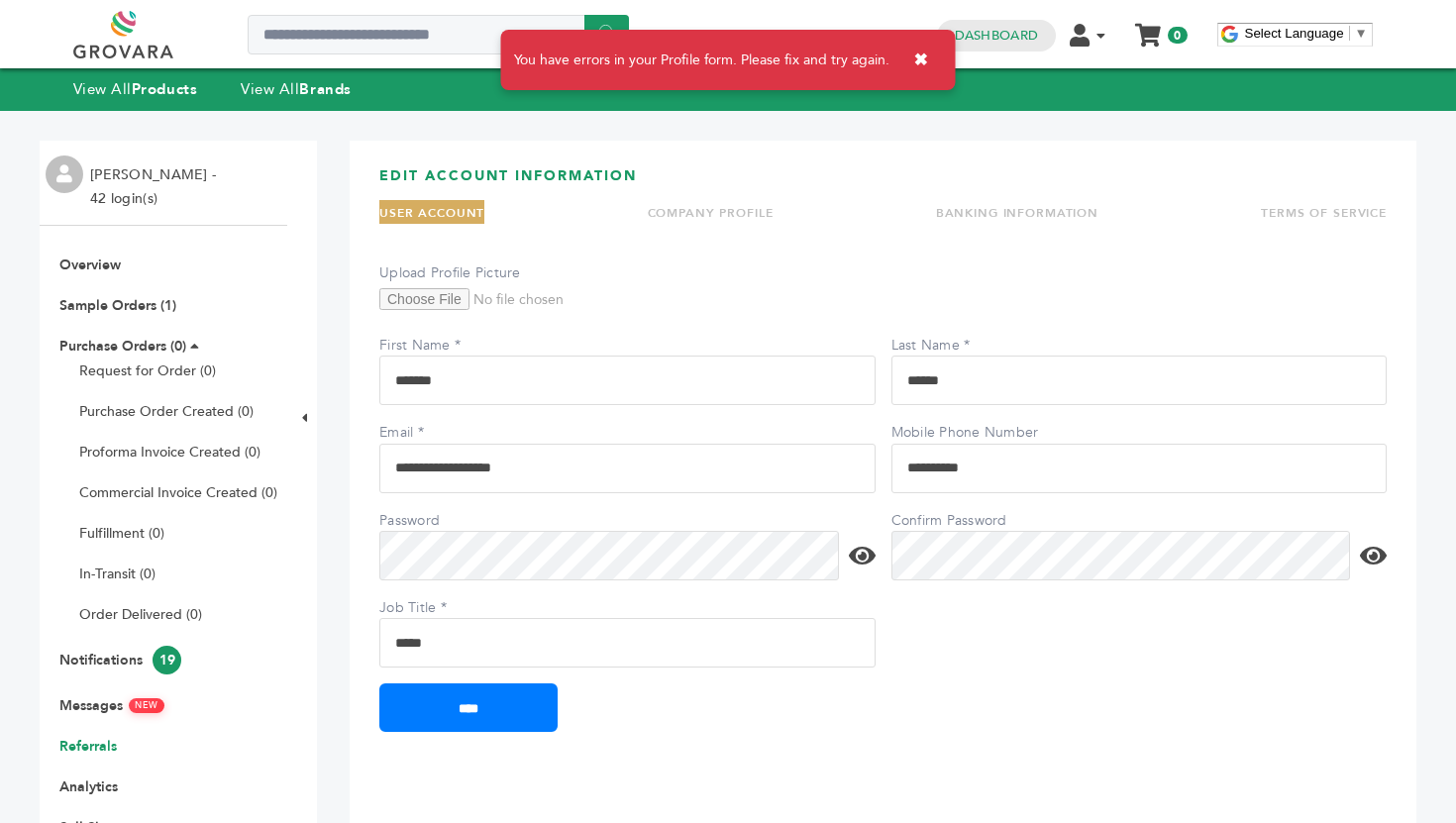 click on "Referrals" at bounding box center (88, 746) 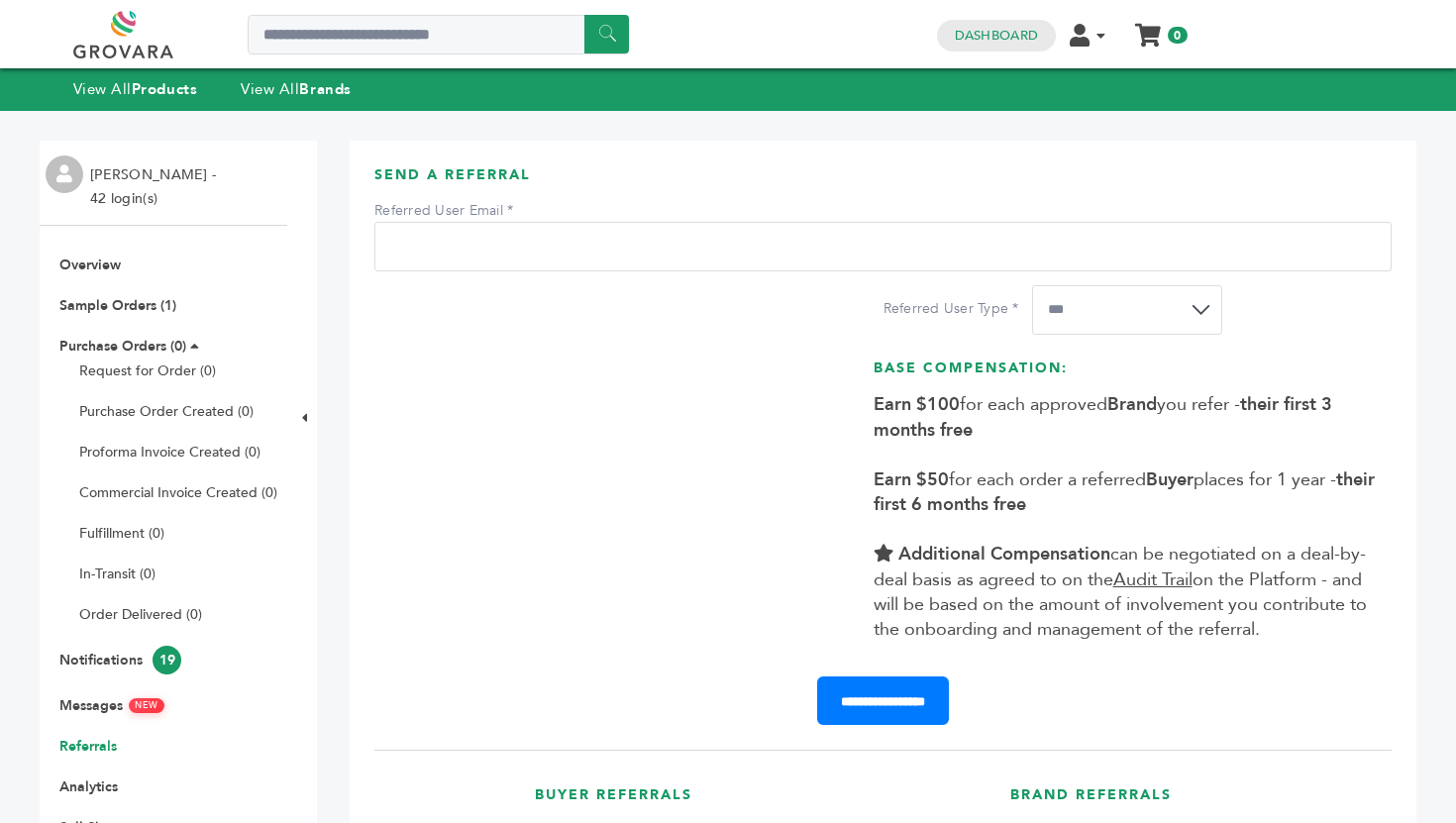 scroll, scrollTop: 434, scrollLeft: 0, axis: vertical 